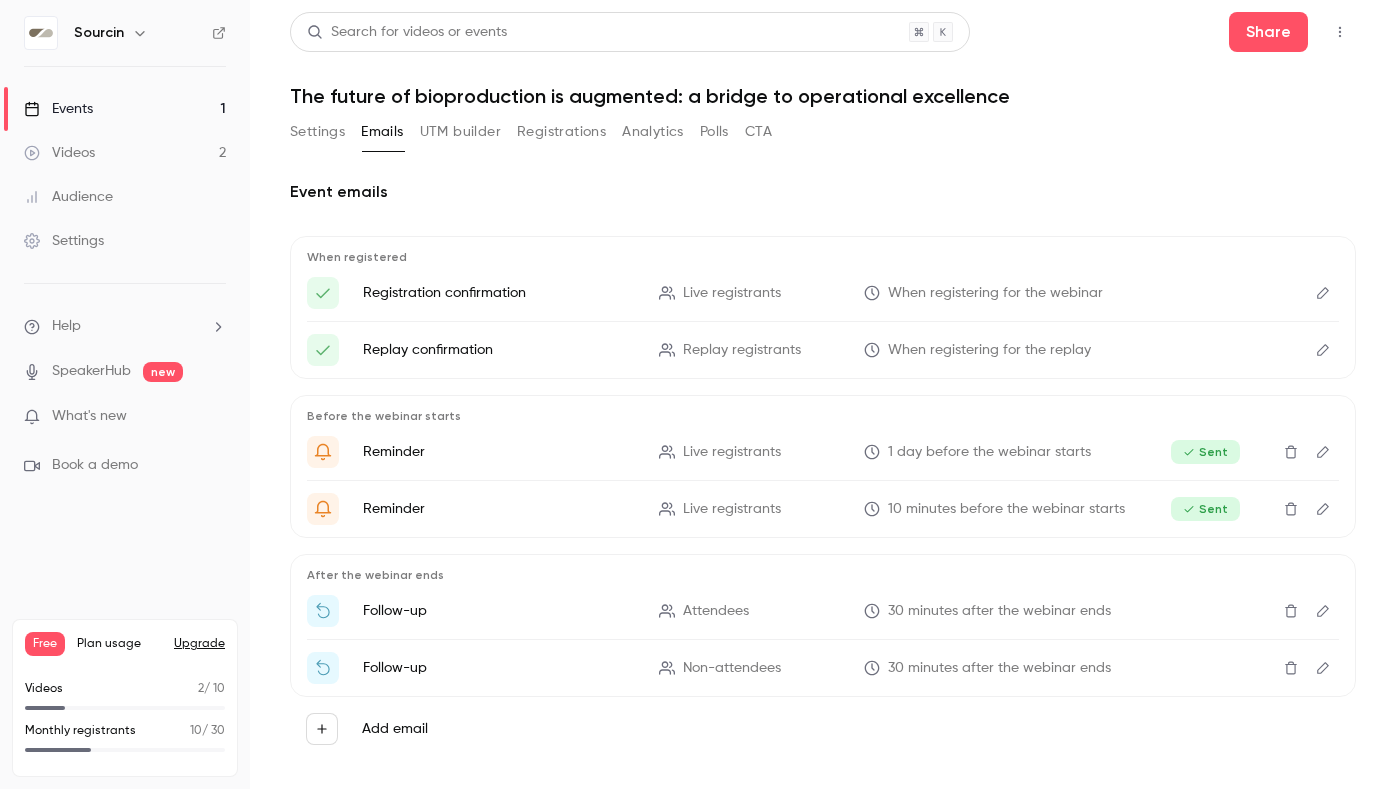 scroll, scrollTop: 0, scrollLeft: 0, axis: both 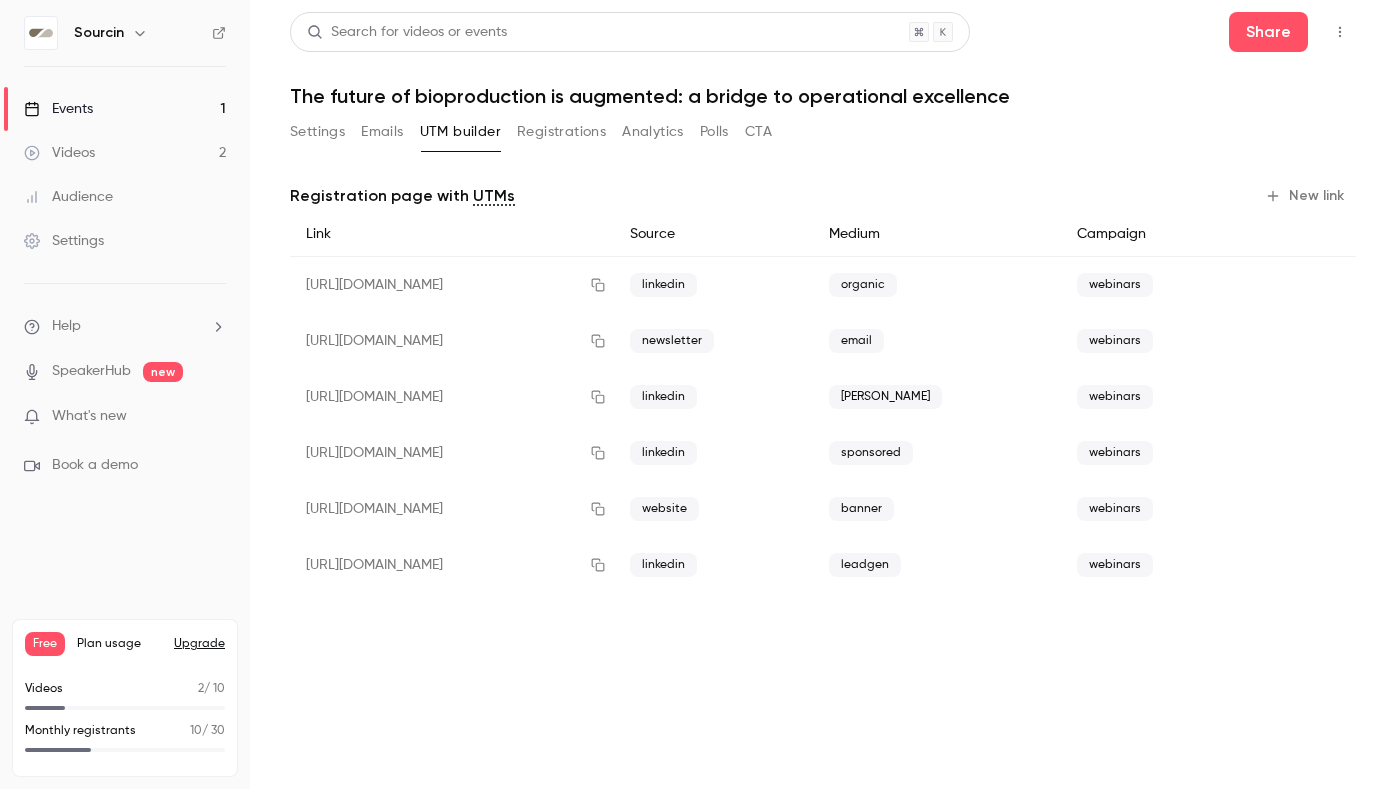 click on "Registrations" at bounding box center (561, 132) 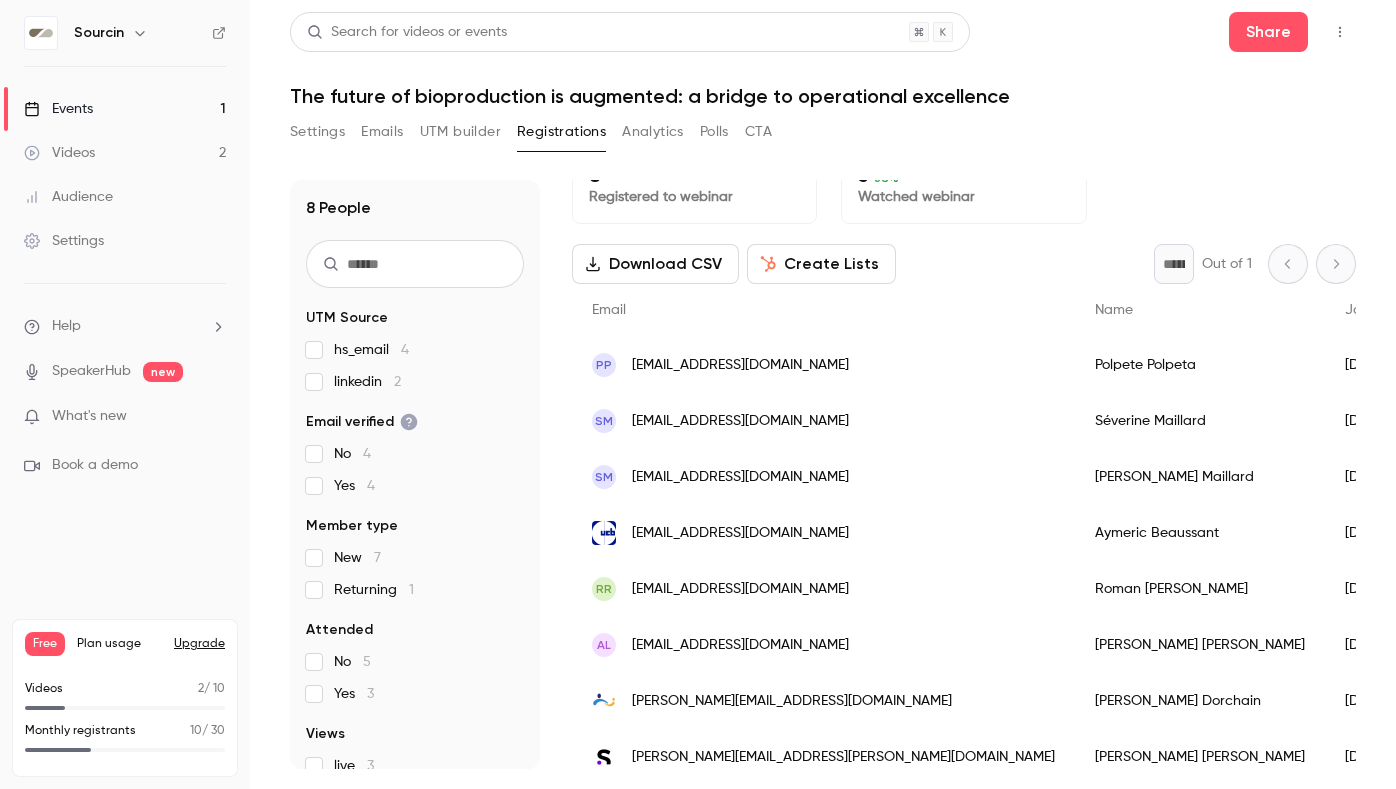 scroll, scrollTop: 0, scrollLeft: 0, axis: both 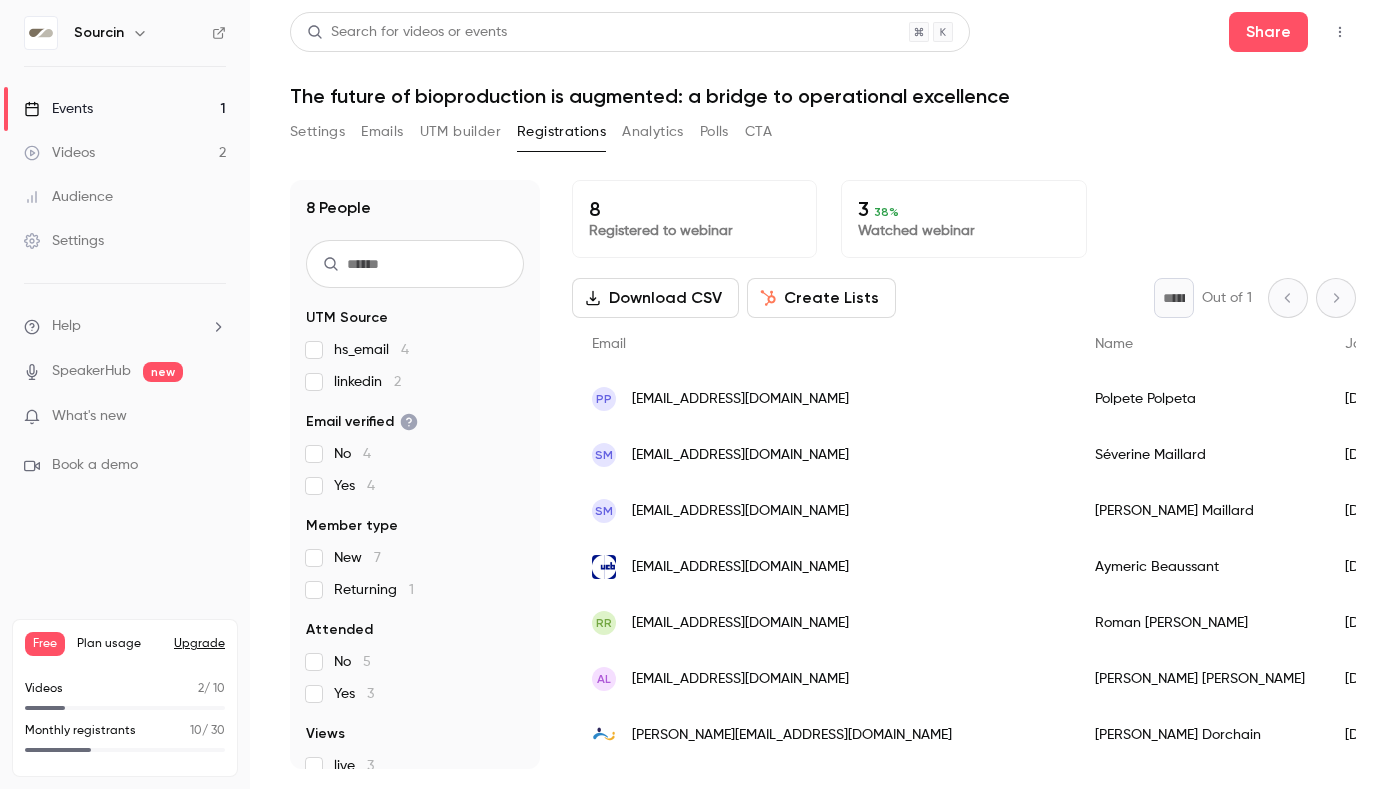 click on "8   Registered to webinar 3   38 % Watched webinar" at bounding box center (964, 219) 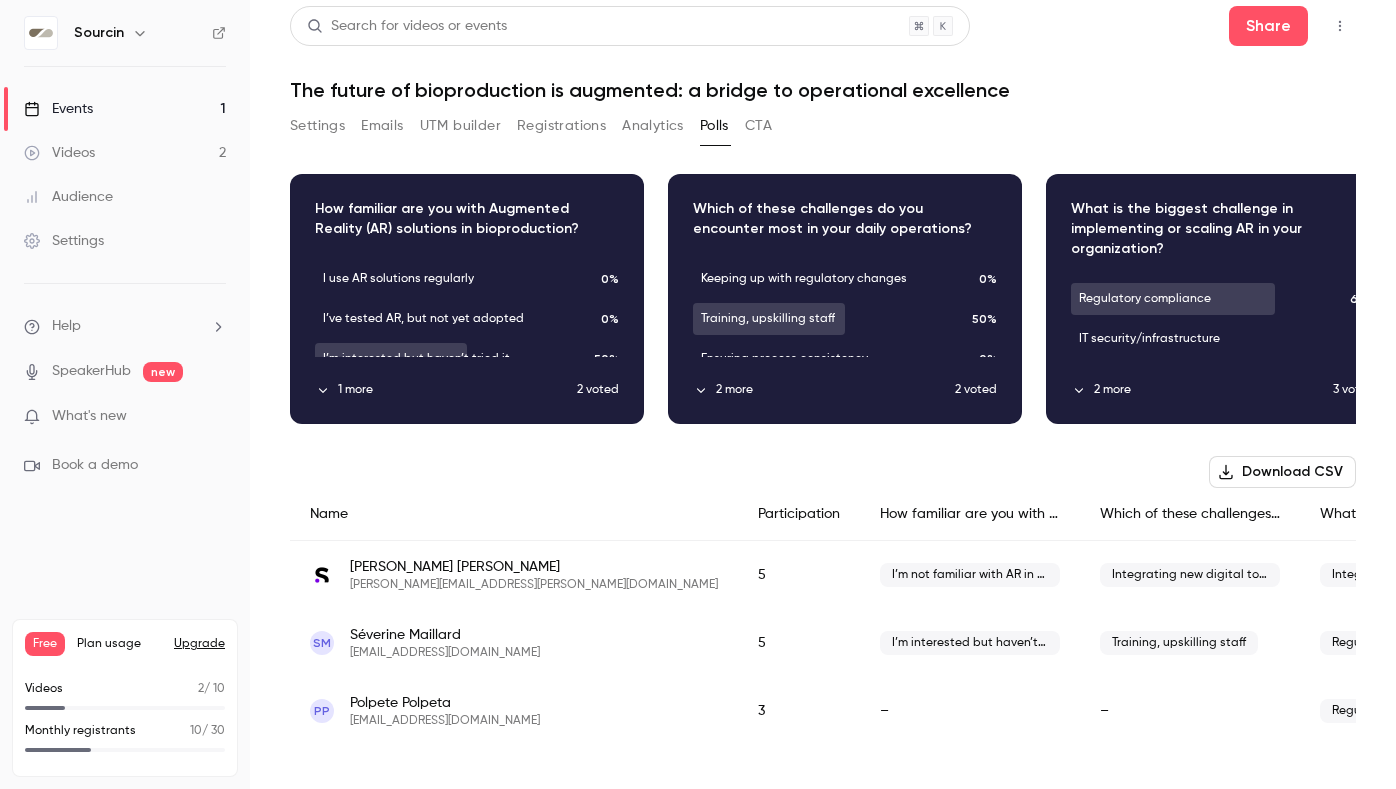 scroll, scrollTop: 21, scrollLeft: 0, axis: vertical 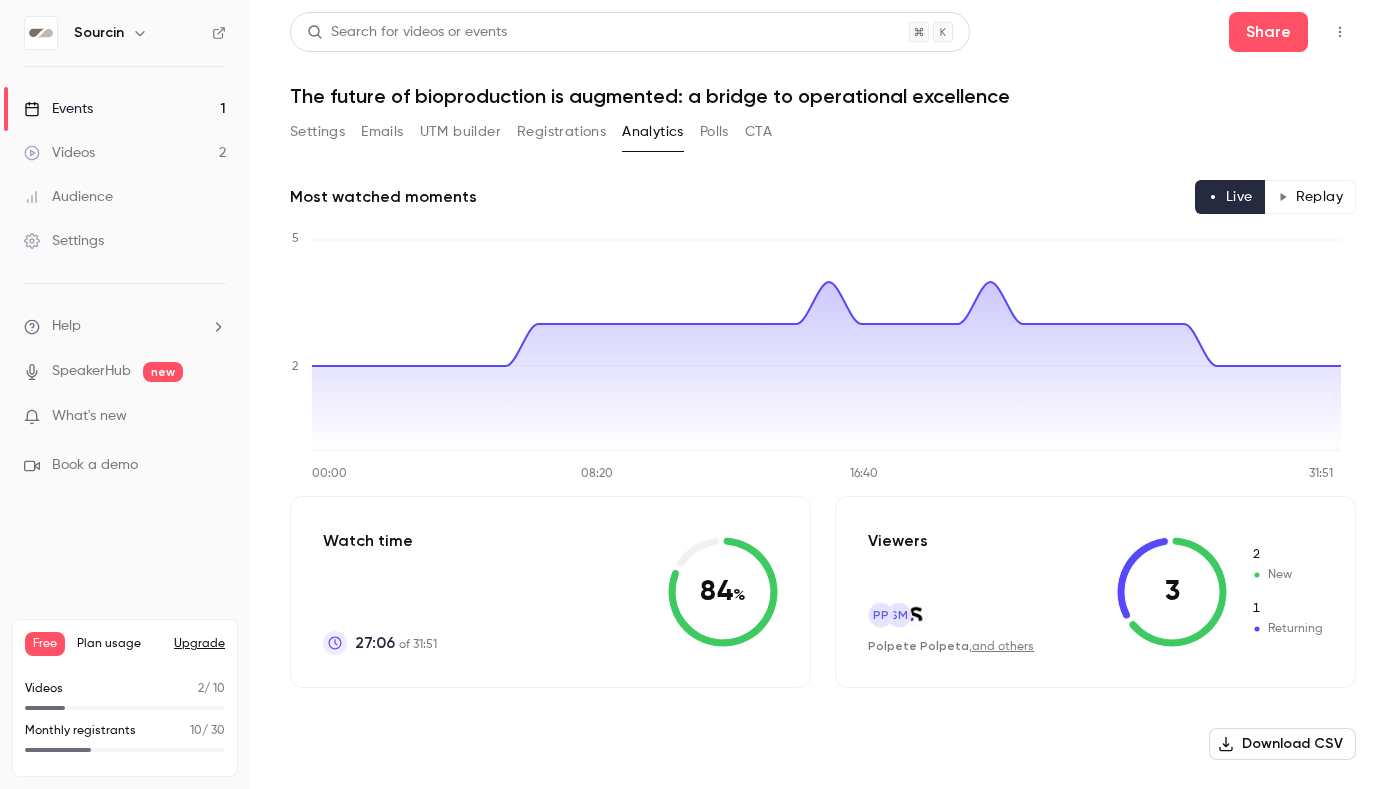 click on "Polls" at bounding box center (714, 132) 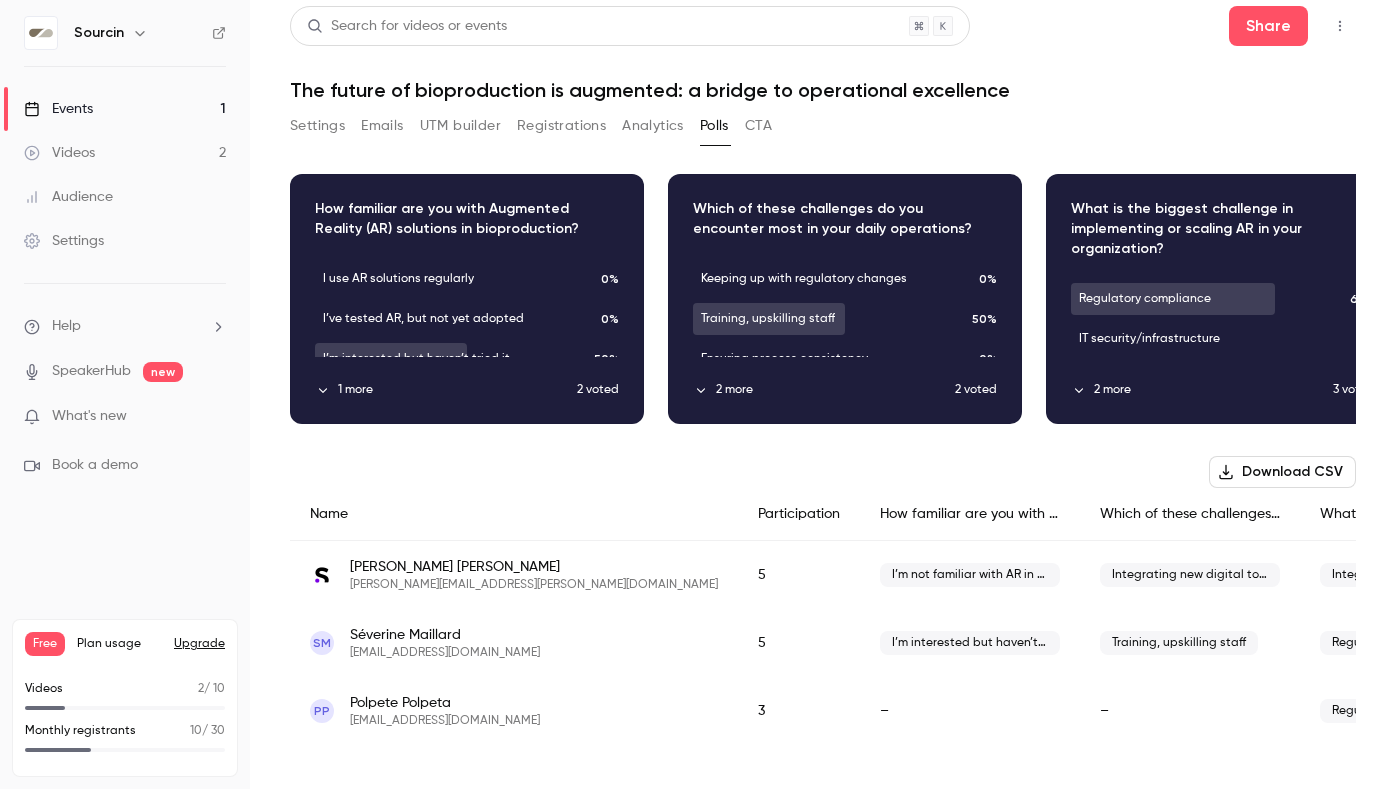 scroll, scrollTop: 21, scrollLeft: 0, axis: vertical 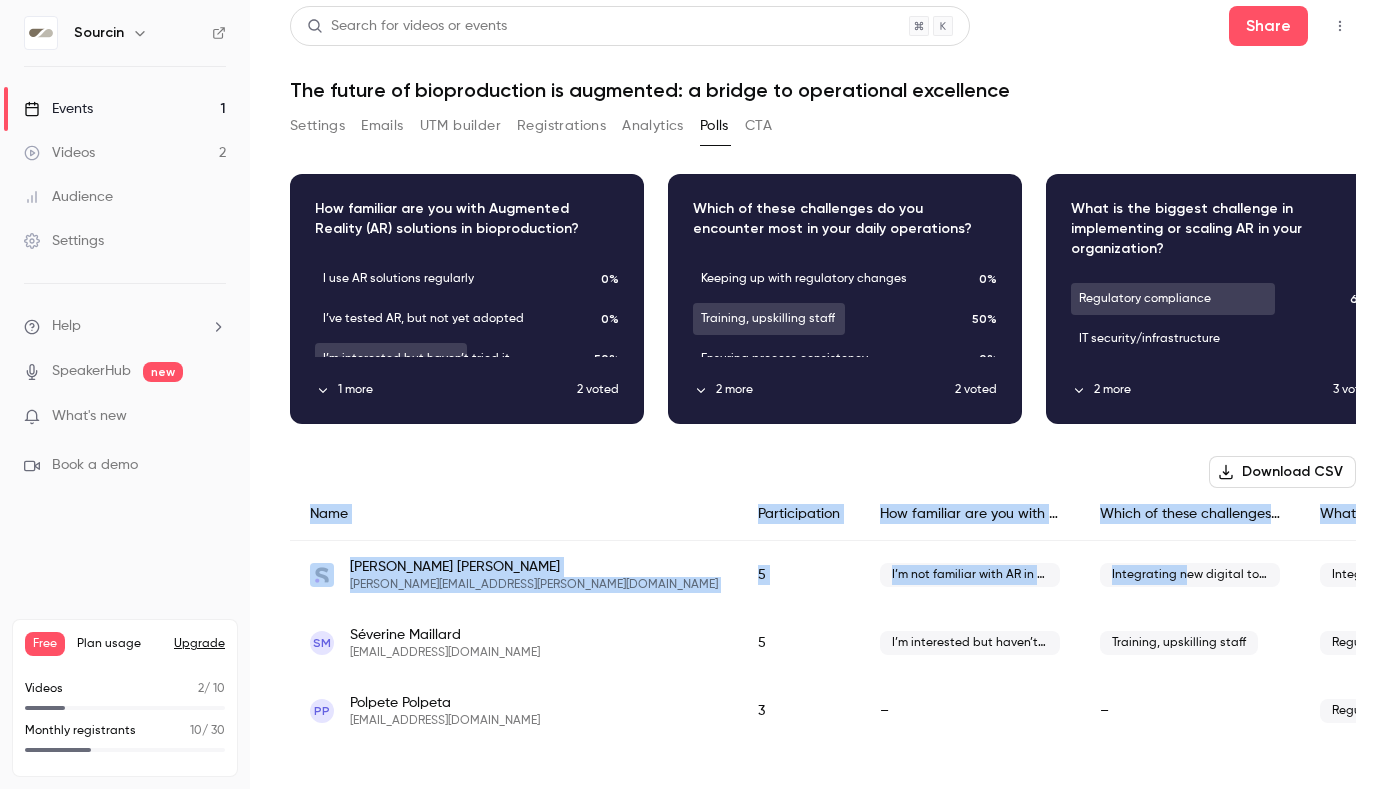drag, startPoint x: 278, startPoint y: 559, endPoint x: 957, endPoint y: 553, distance: 679.0265 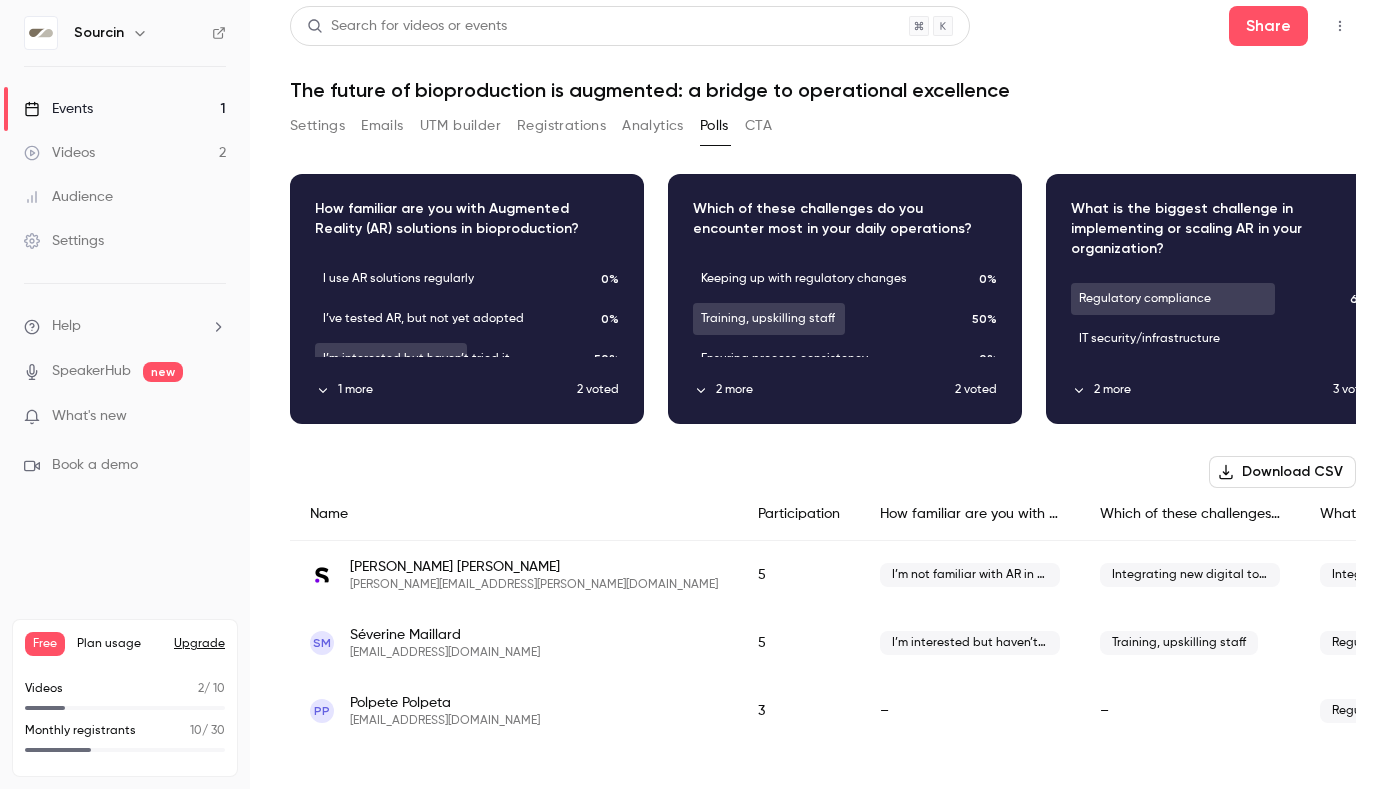 click on "I’m not familiar with AR in bioproduction" at bounding box center [970, 575] 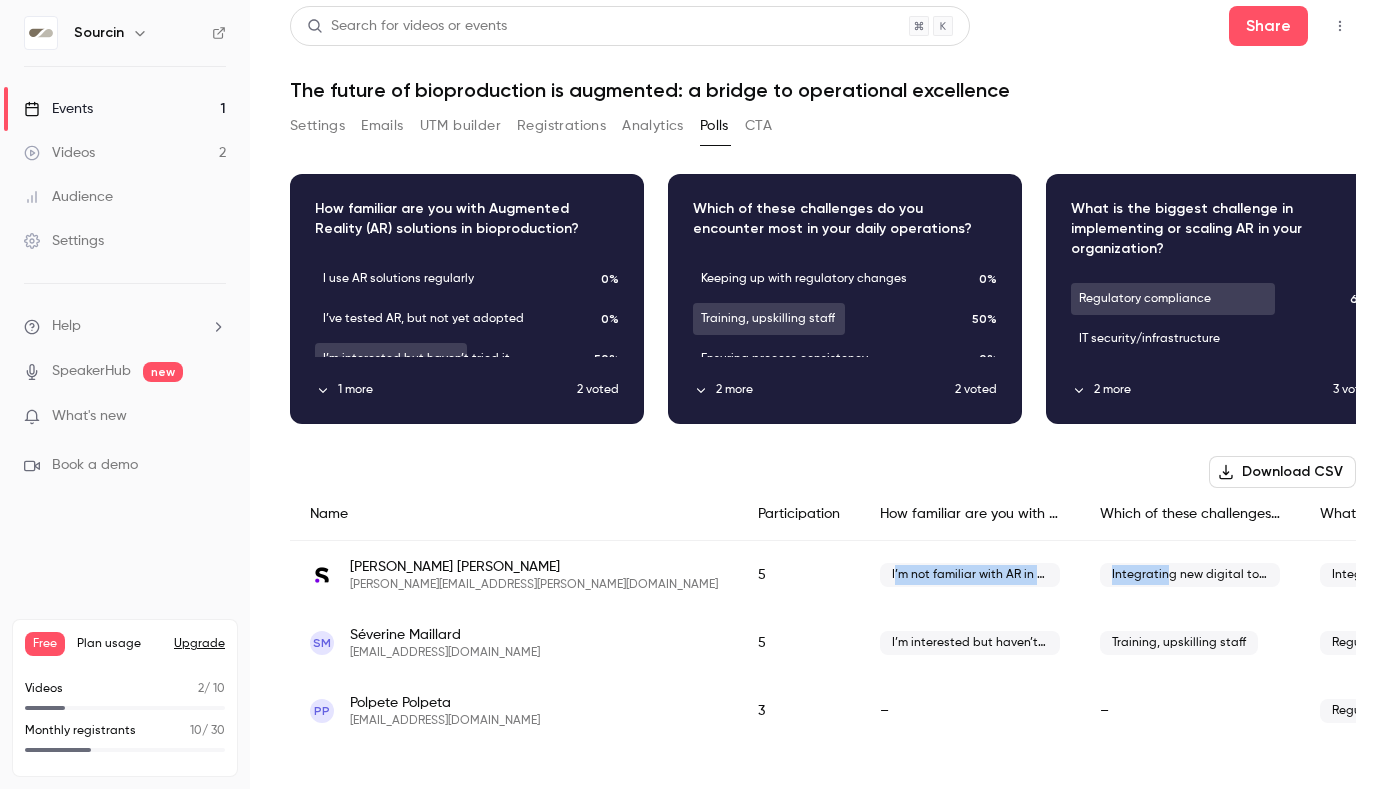 drag, startPoint x: 739, startPoint y: 554, endPoint x: 945, endPoint y: 553, distance: 206.00243 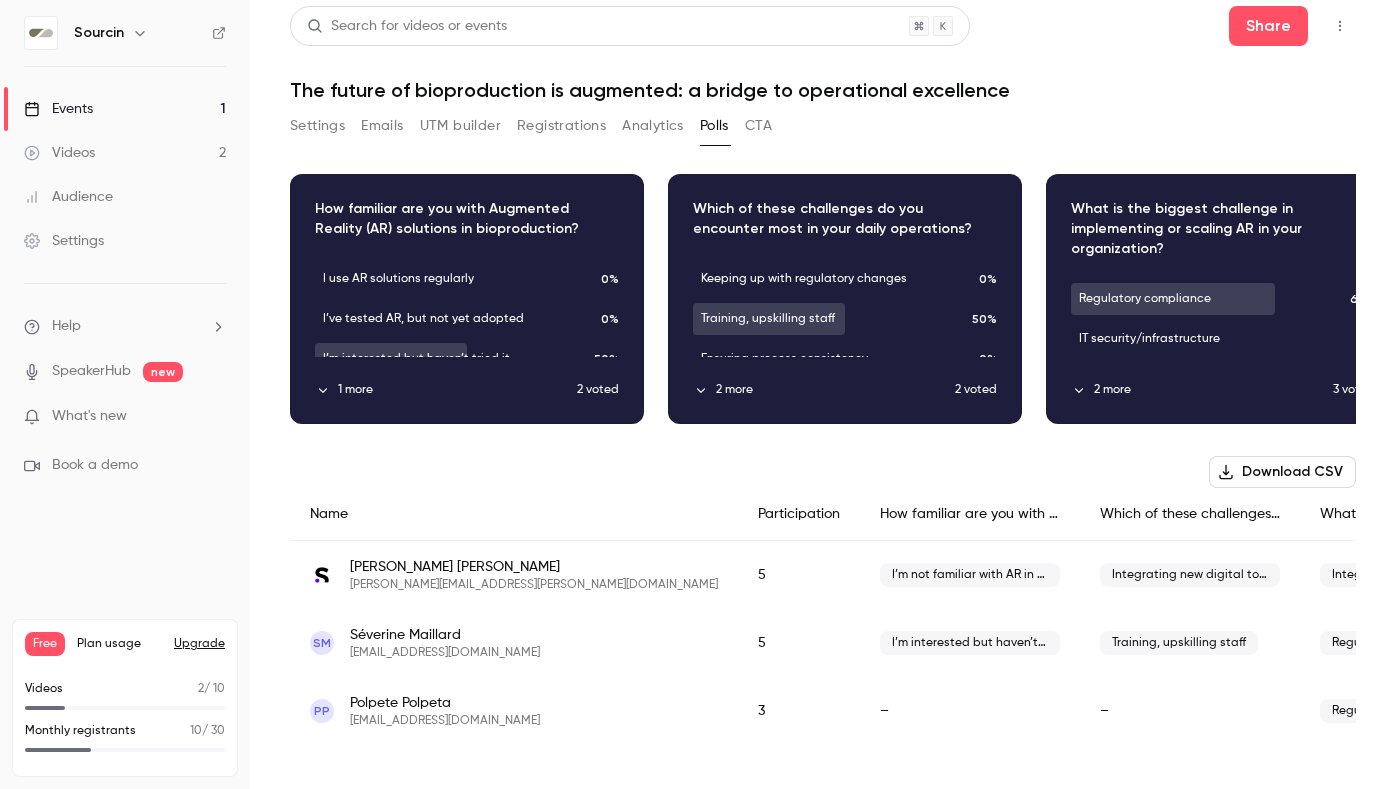 click on "Integrating new digital tools" at bounding box center (1190, 575) 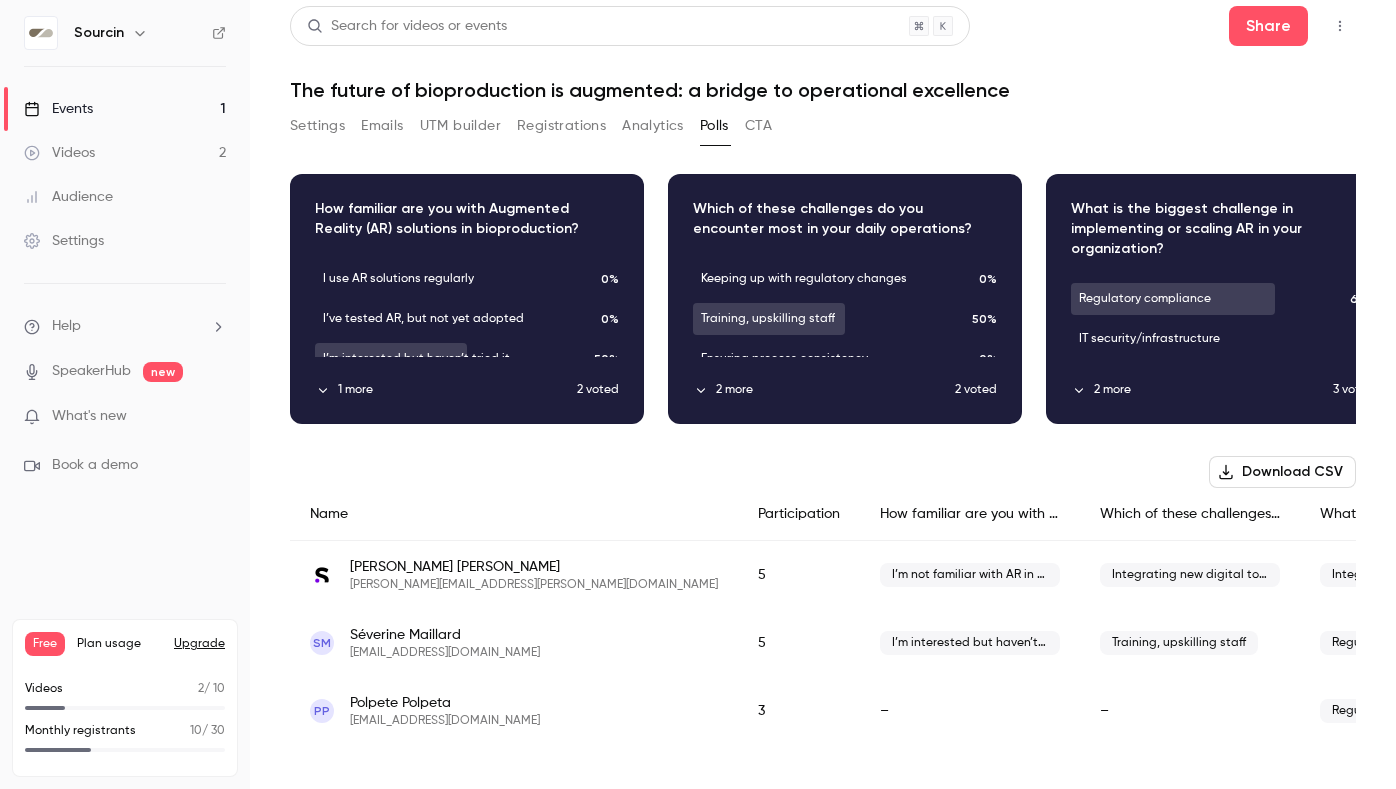 click on "Download CSV" at bounding box center (1282, 472) 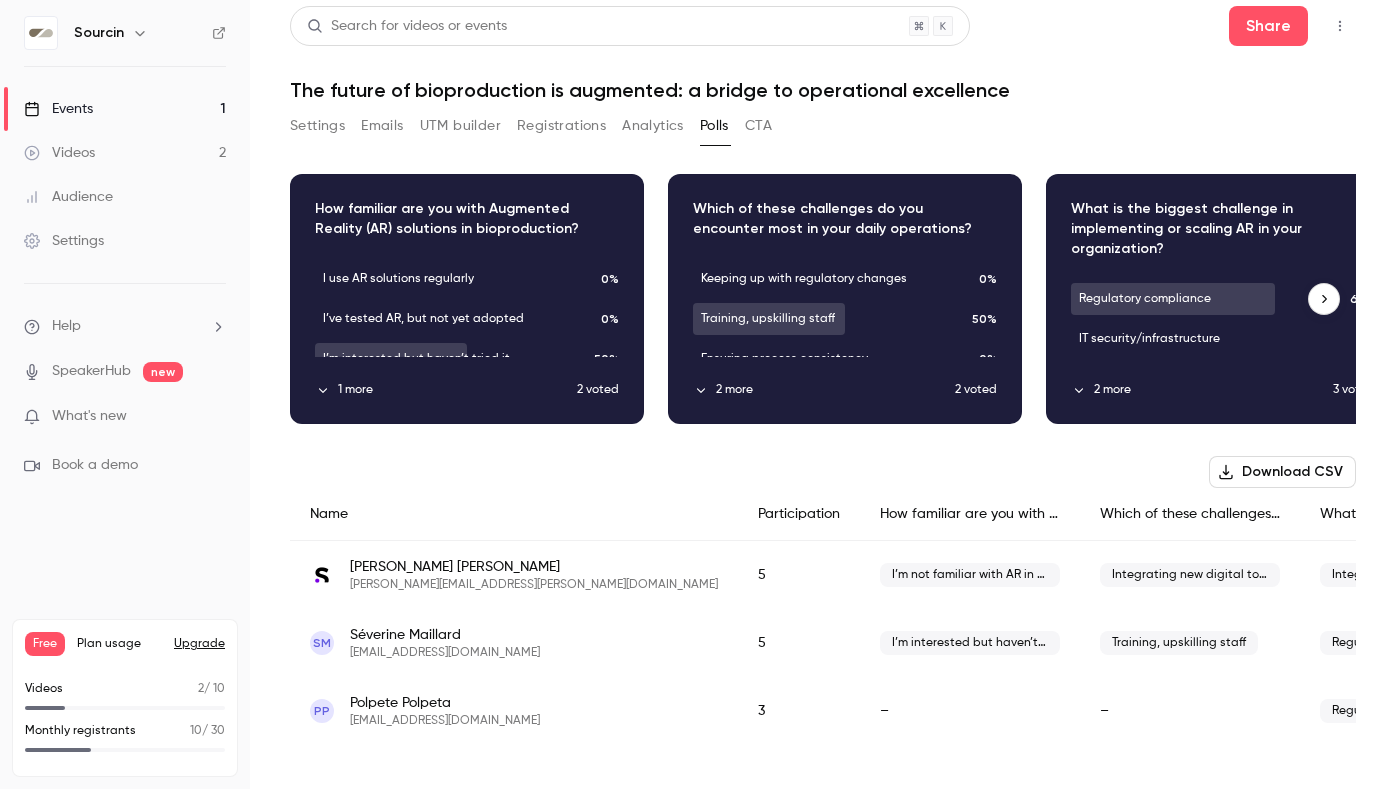 scroll, scrollTop: 0, scrollLeft: 0, axis: both 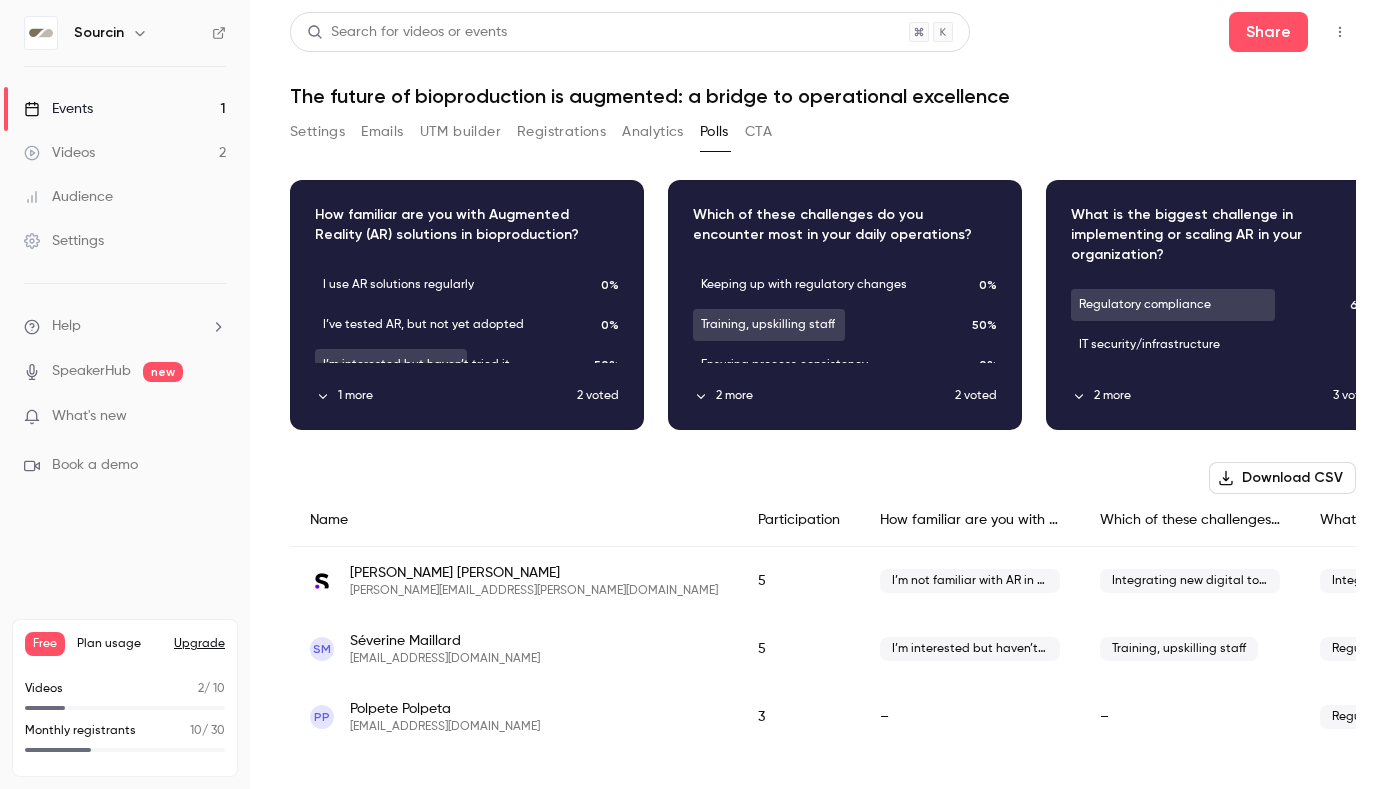 click at bounding box center [1340, 32] 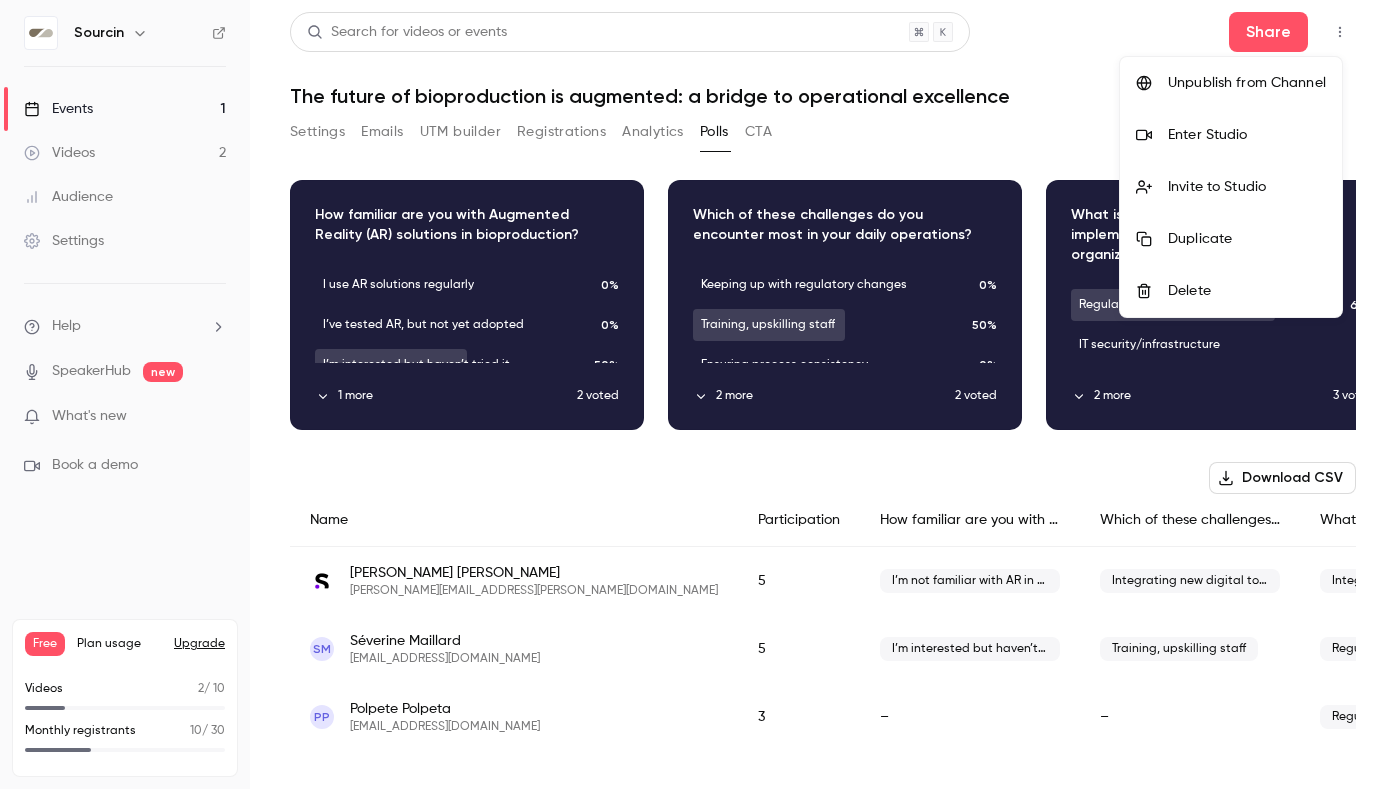 click at bounding box center (698, 394) 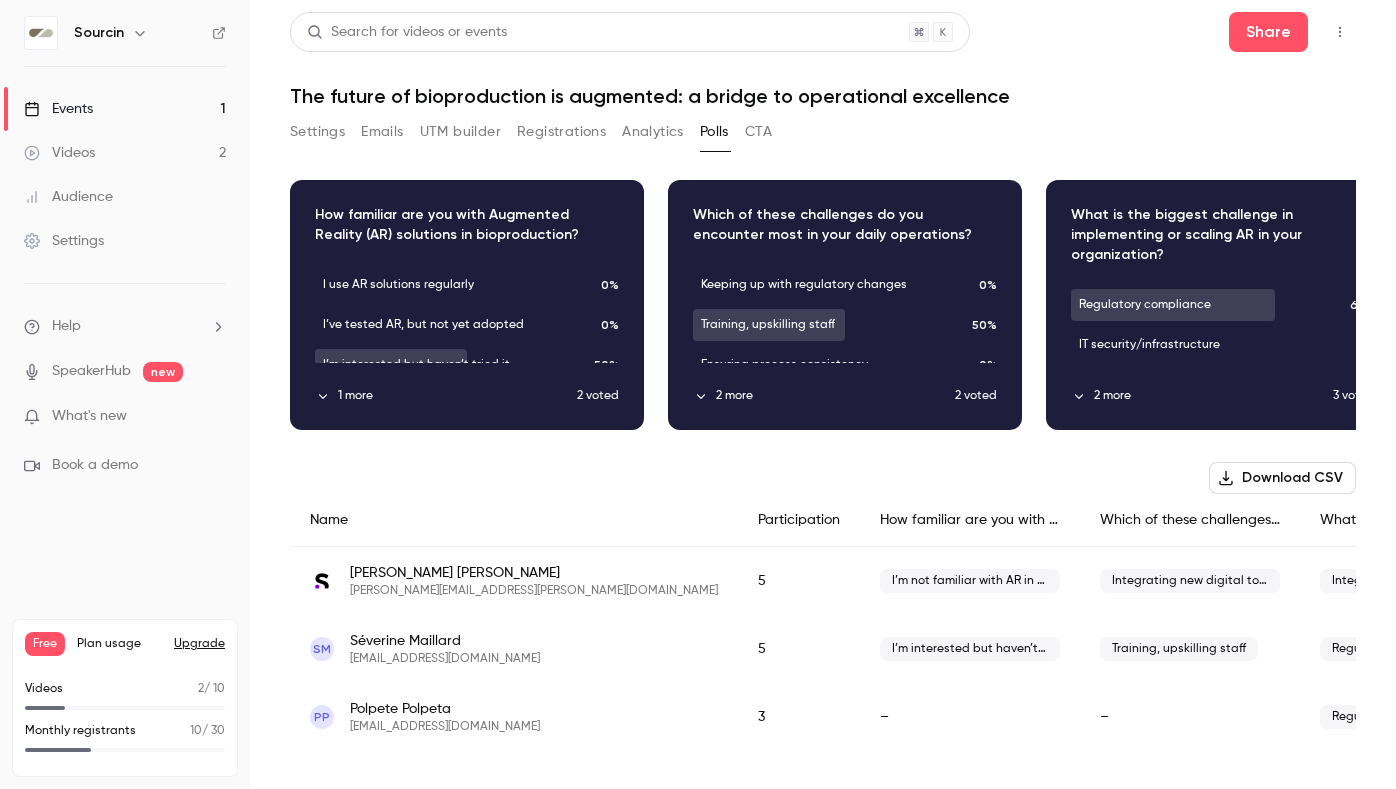 click on "Videos 2" at bounding box center [125, 153] 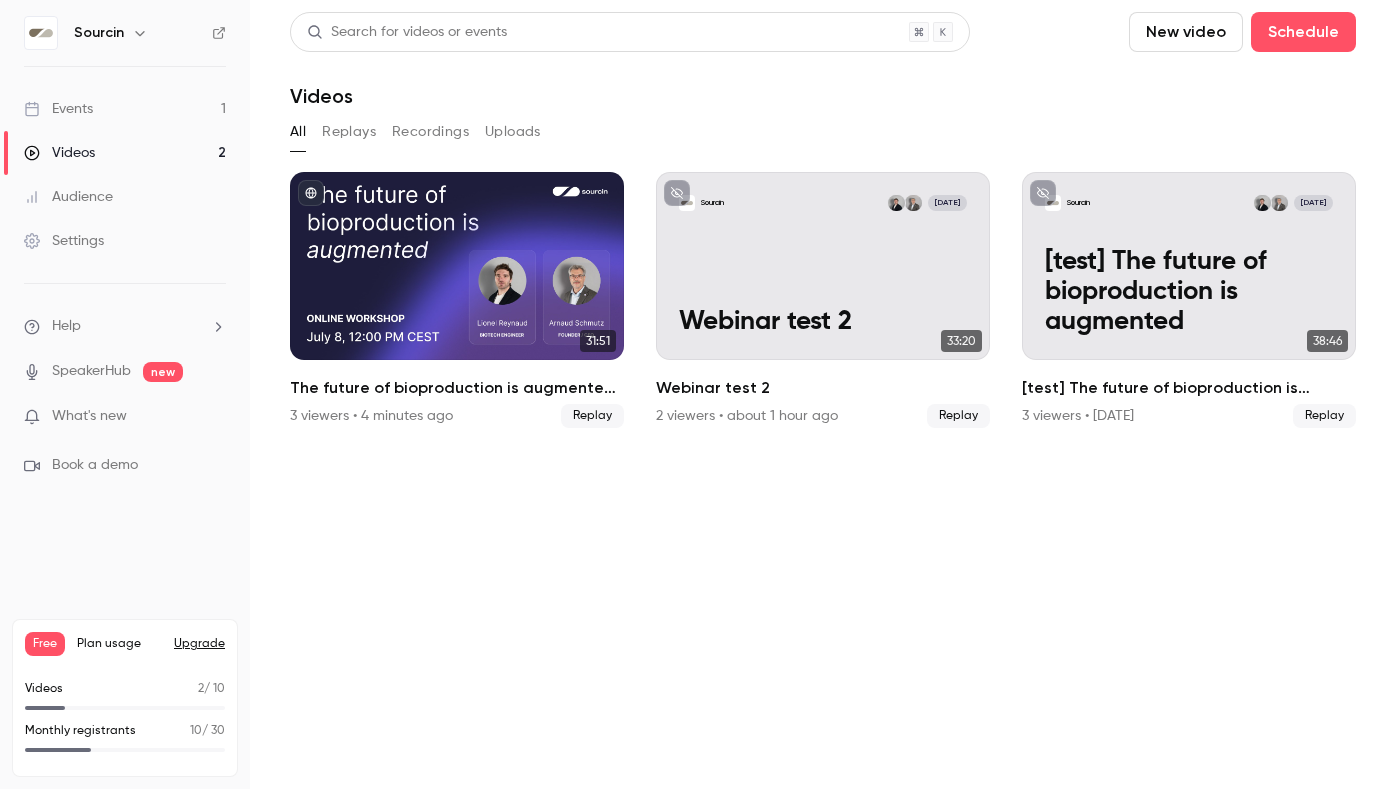click on "Events 1" at bounding box center (125, 109) 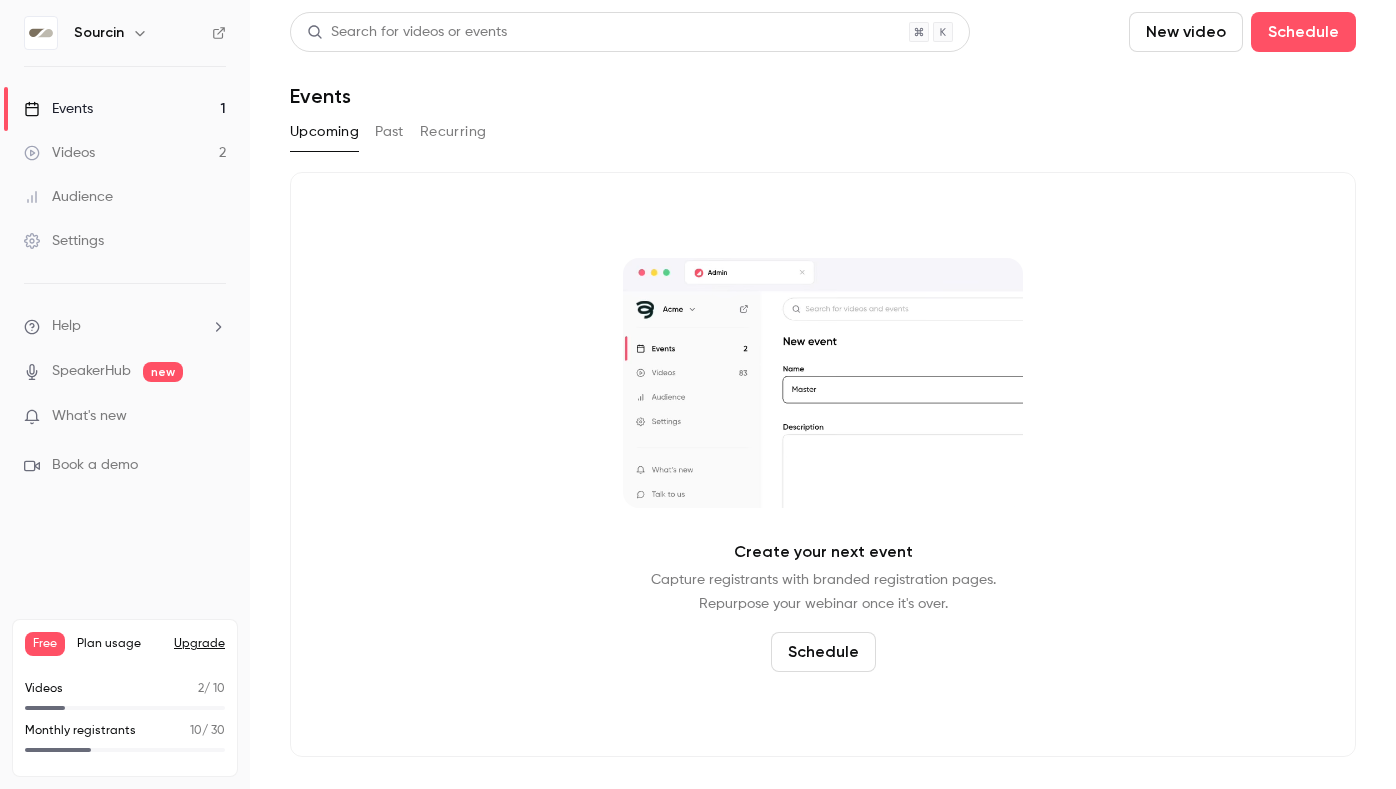 click on "Upcoming Past Recurring" at bounding box center (823, 132) 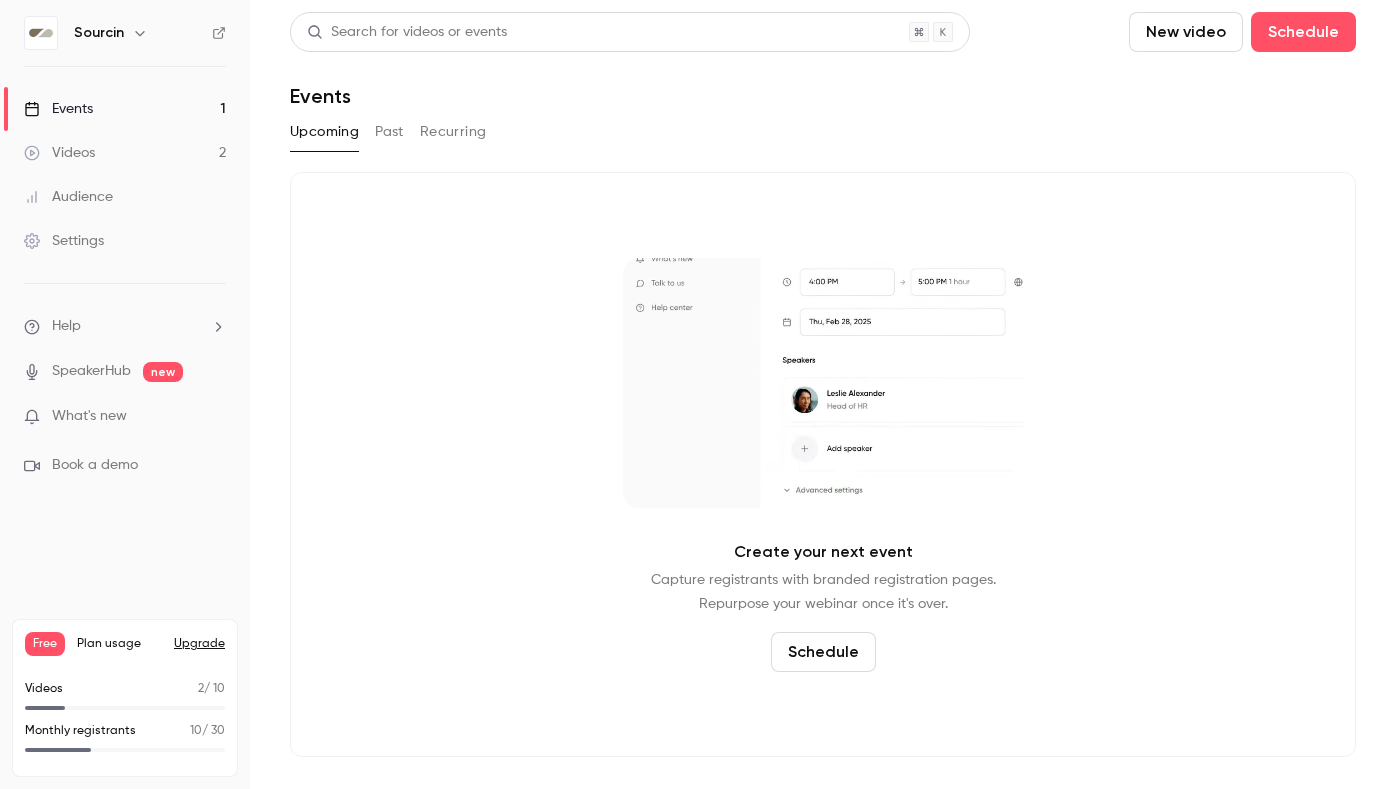 click on "Videos 2" at bounding box center (125, 153) 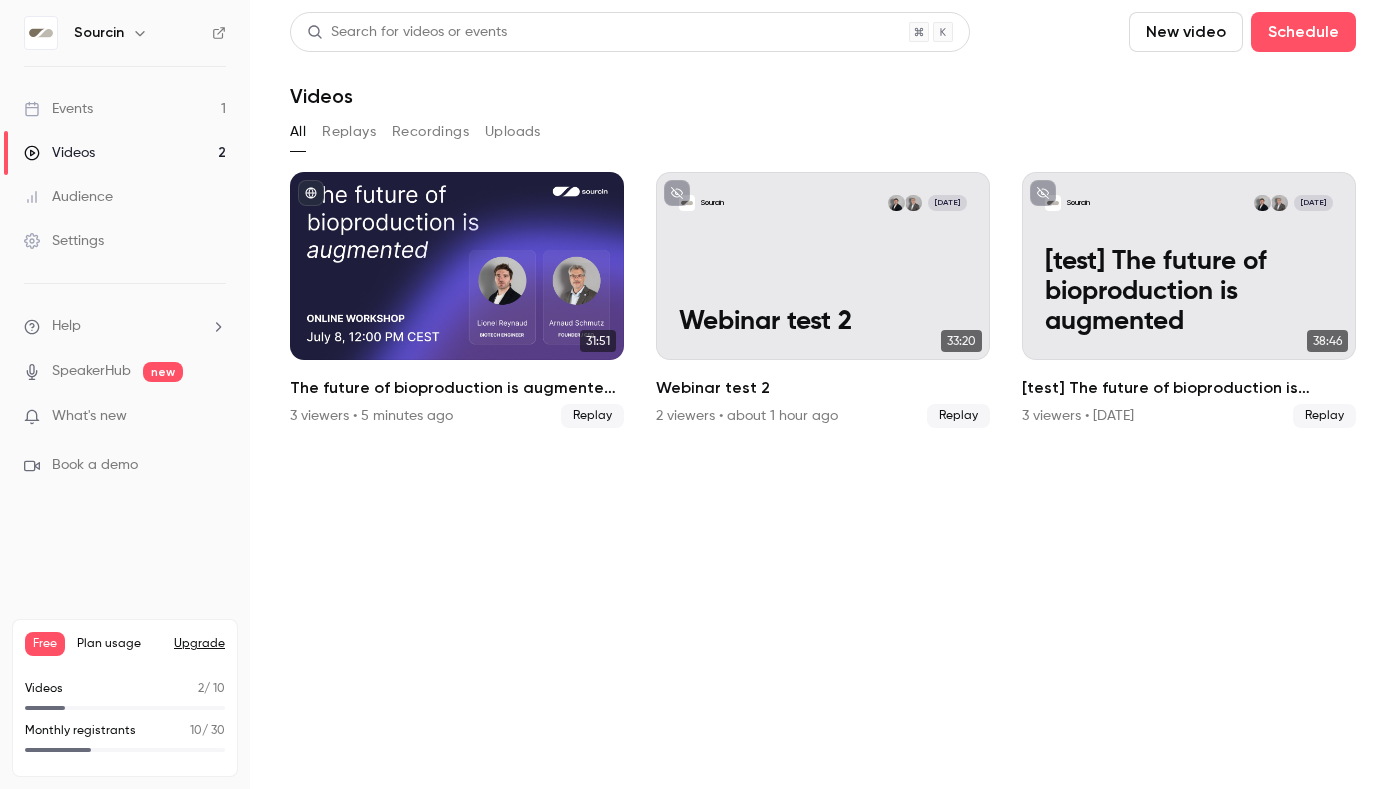 click on "Events 1" at bounding box center (125, 109) 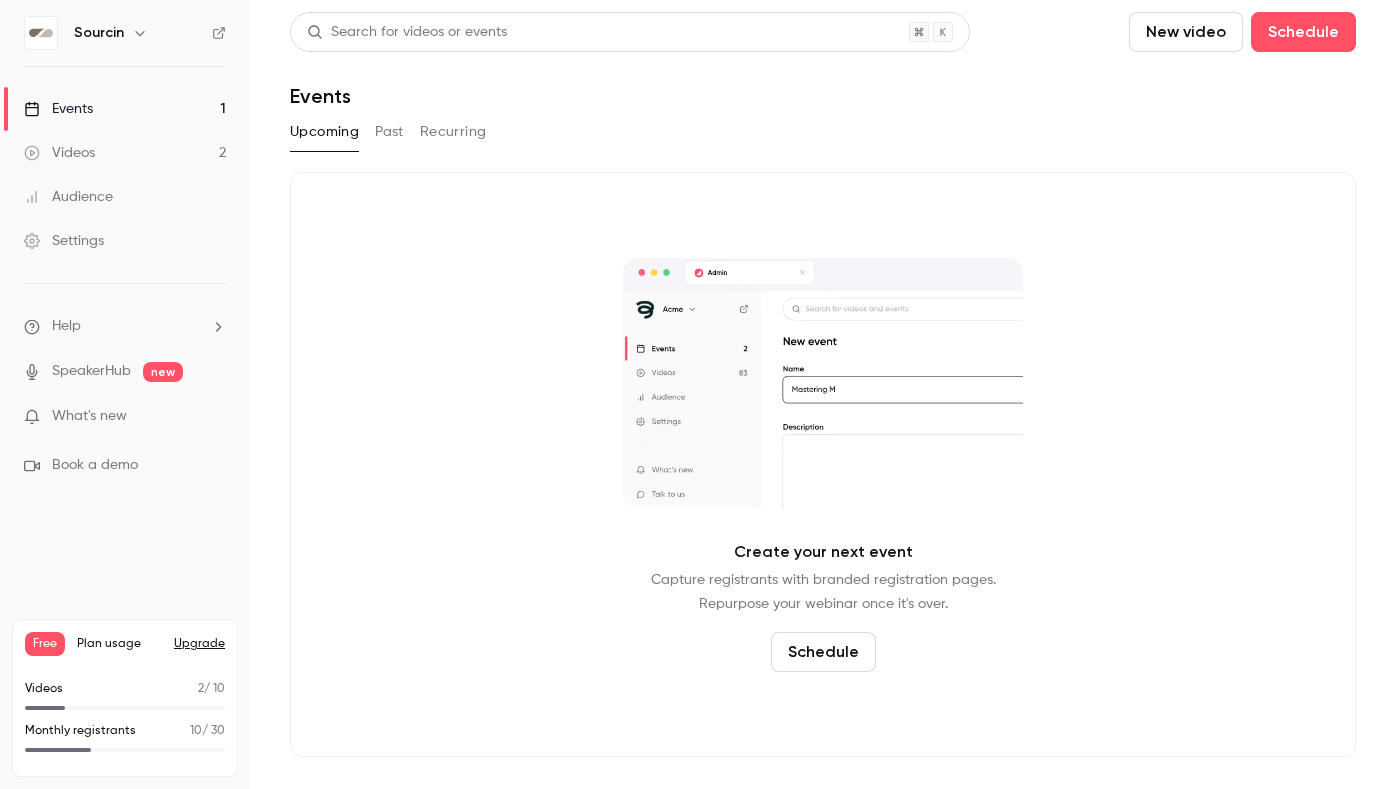 click on "Videos 2" at bounding box center [125, 153] 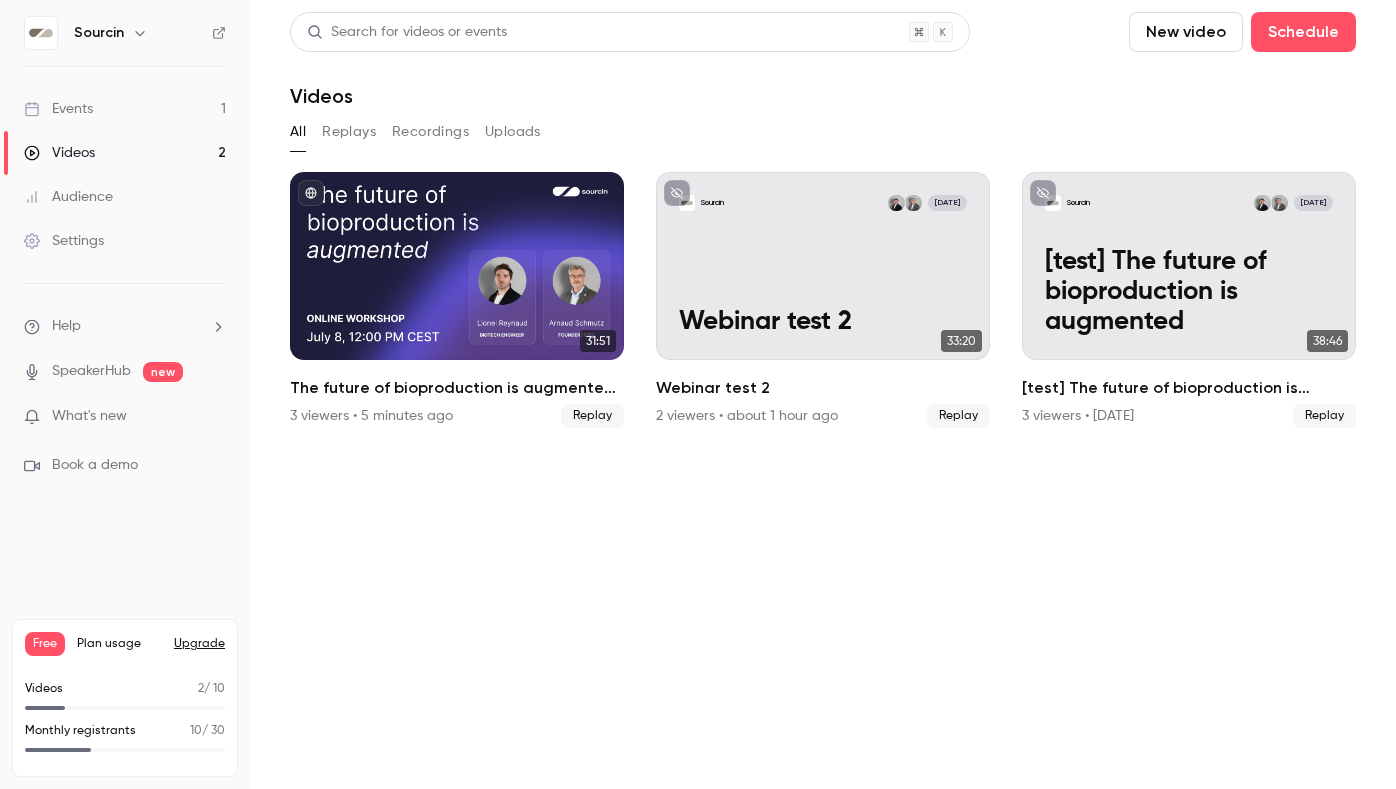 click on "Events 1" at bounding box center [125, 109] 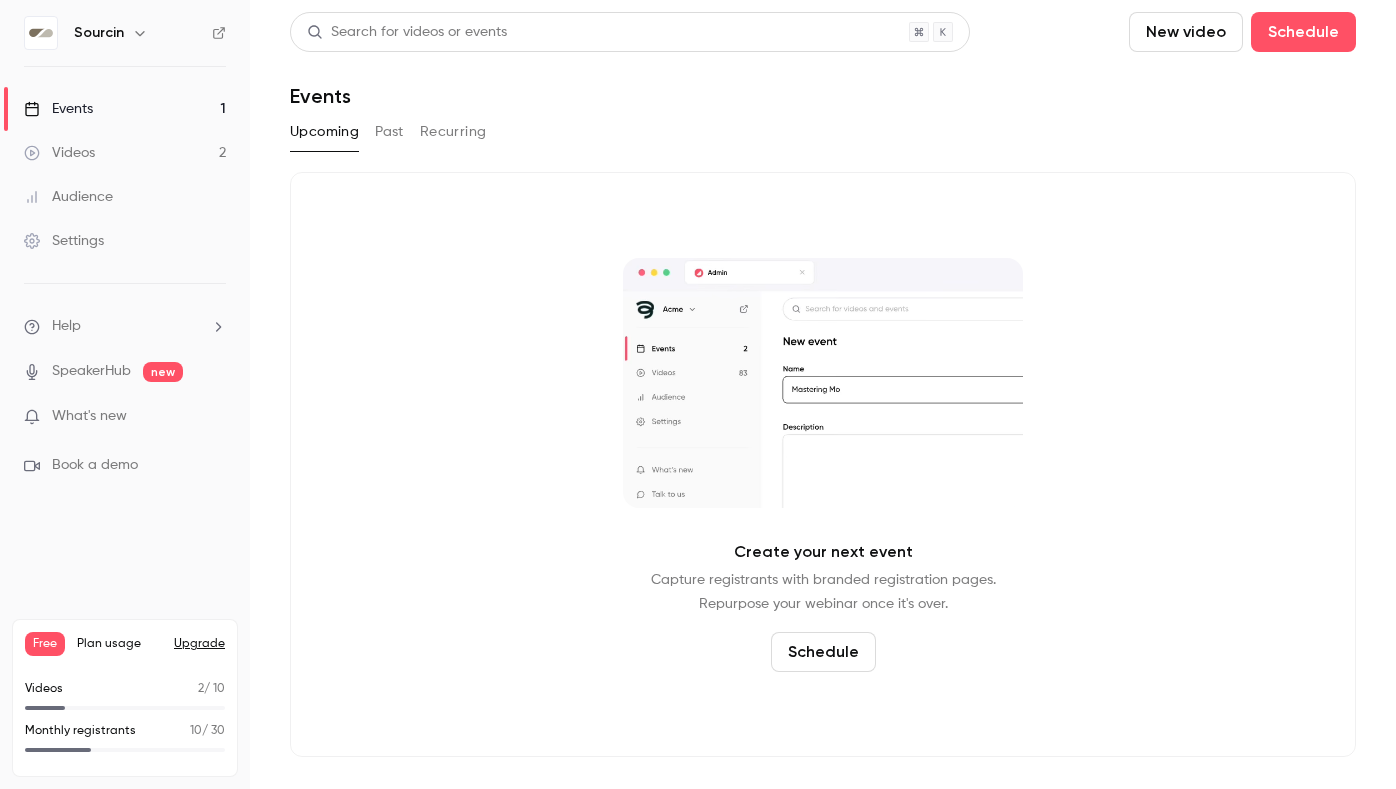click on "Videos 2" at bounding box center (125, 153) 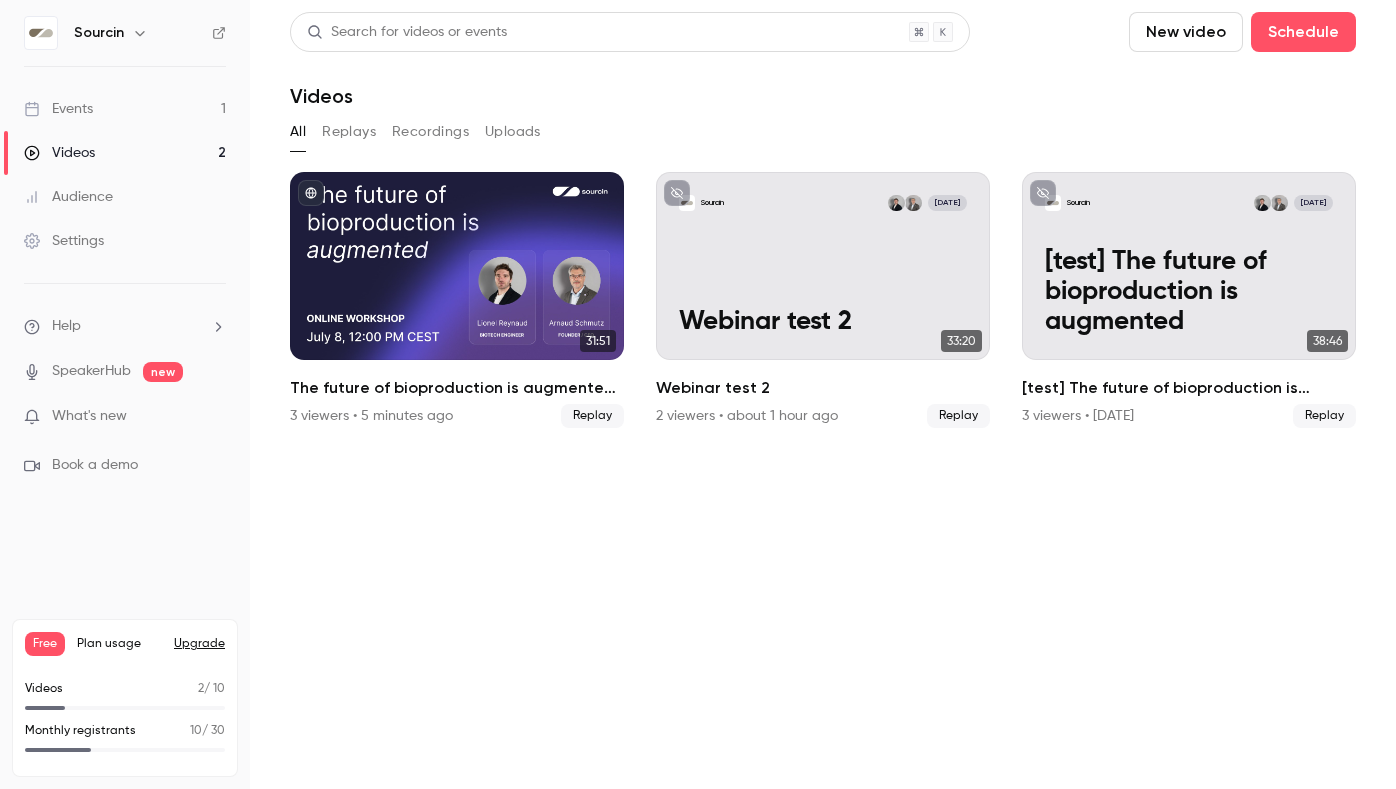 click on "Replays" at bounding box center (349, 132) 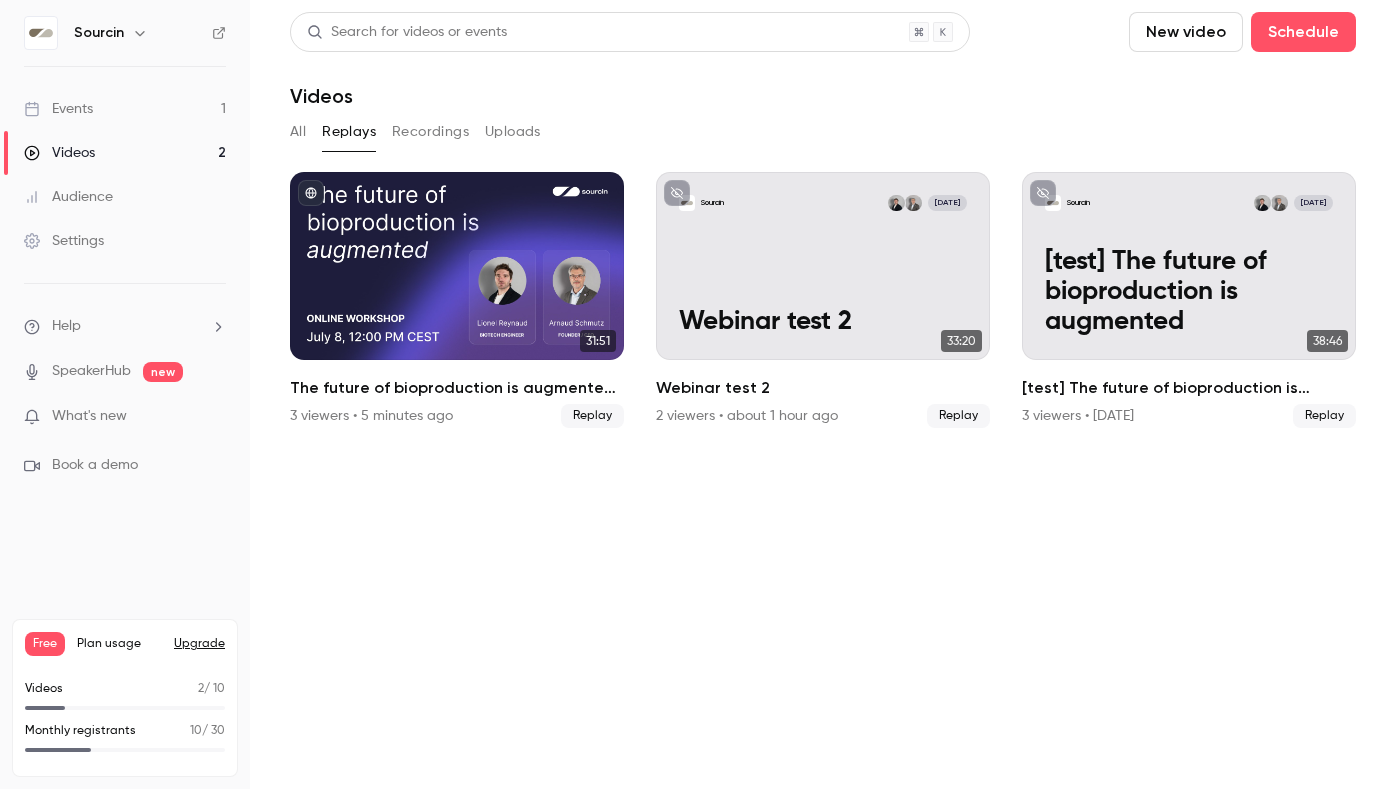 click on "Recordings" at bounding box center [430, 132] 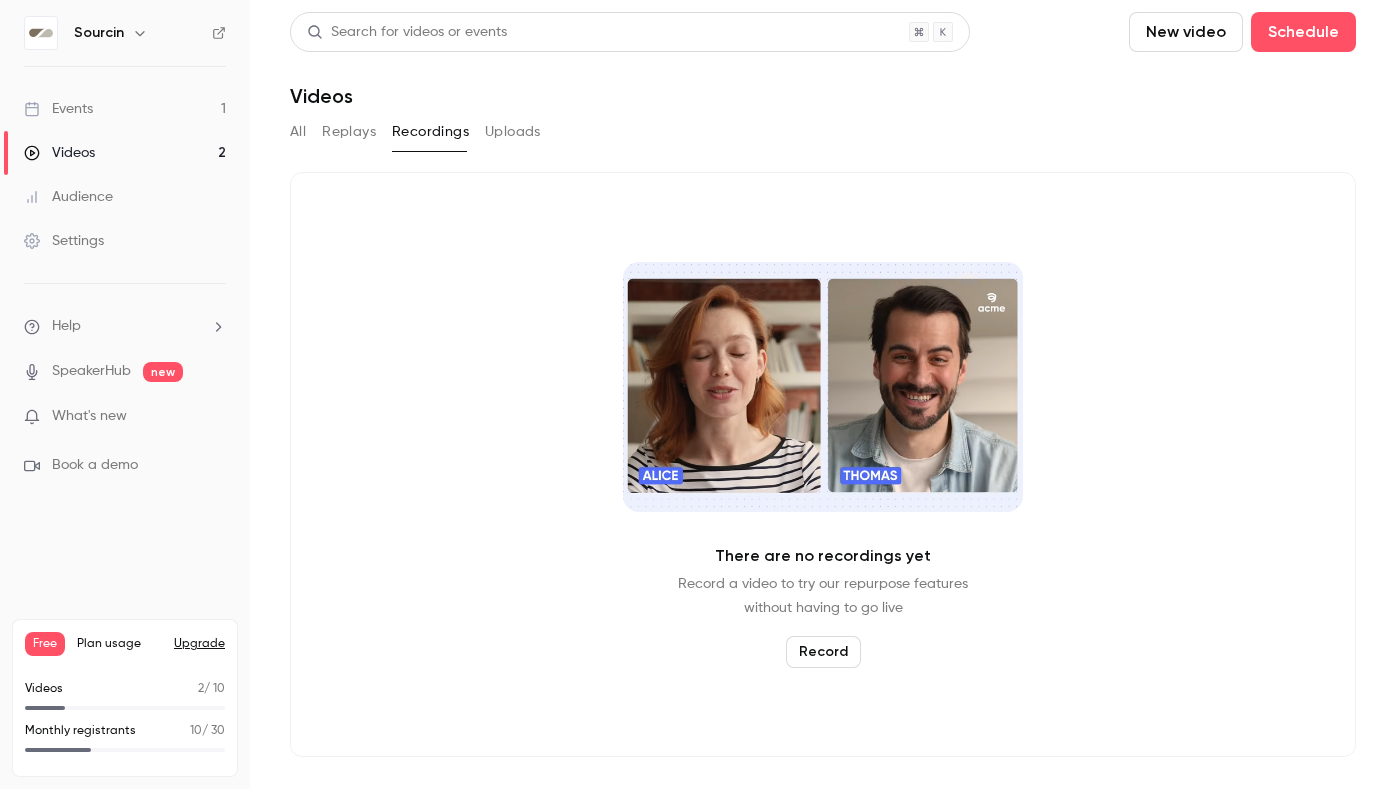 click on "All Replays Recordings Uploads" at bounding box center [823, 132] 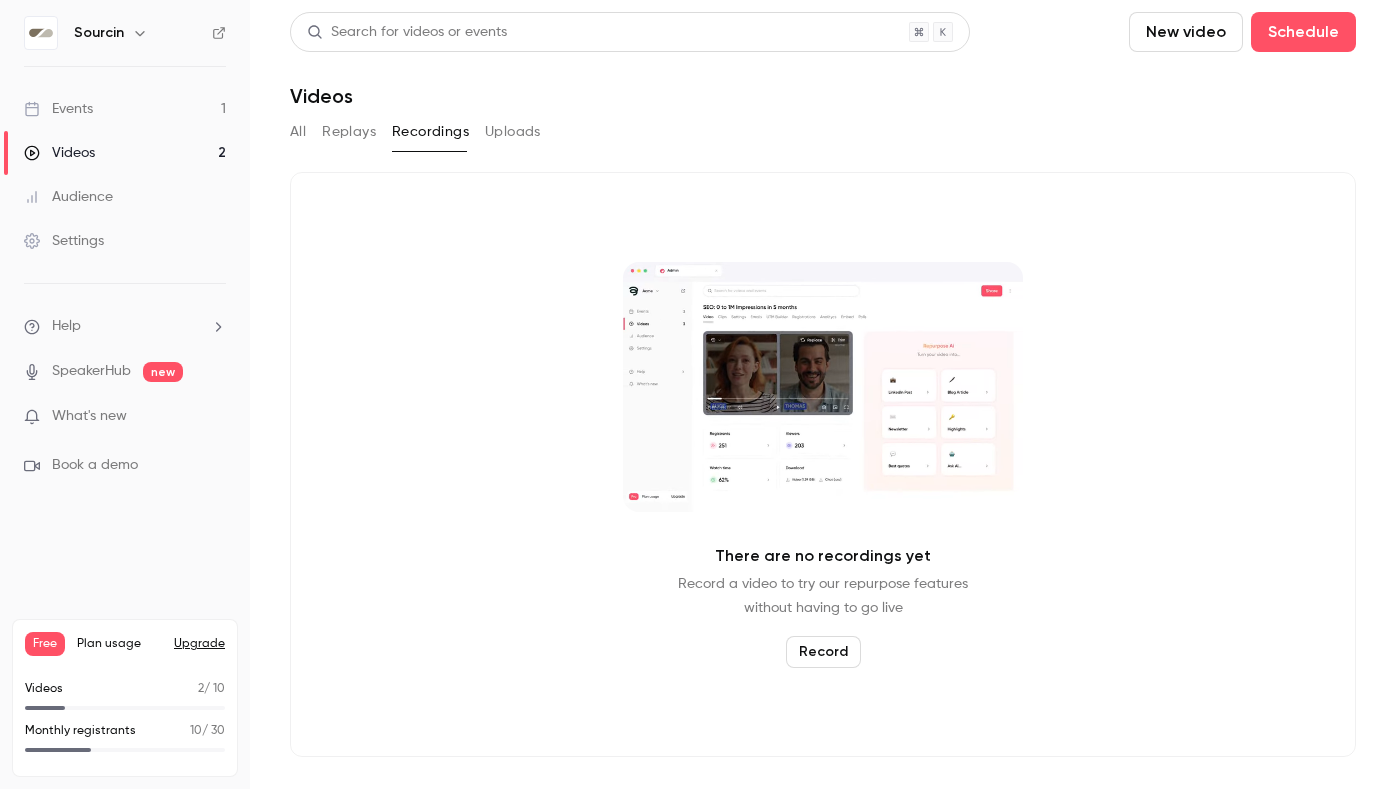 click on "All" at bounding box center (298, 132) 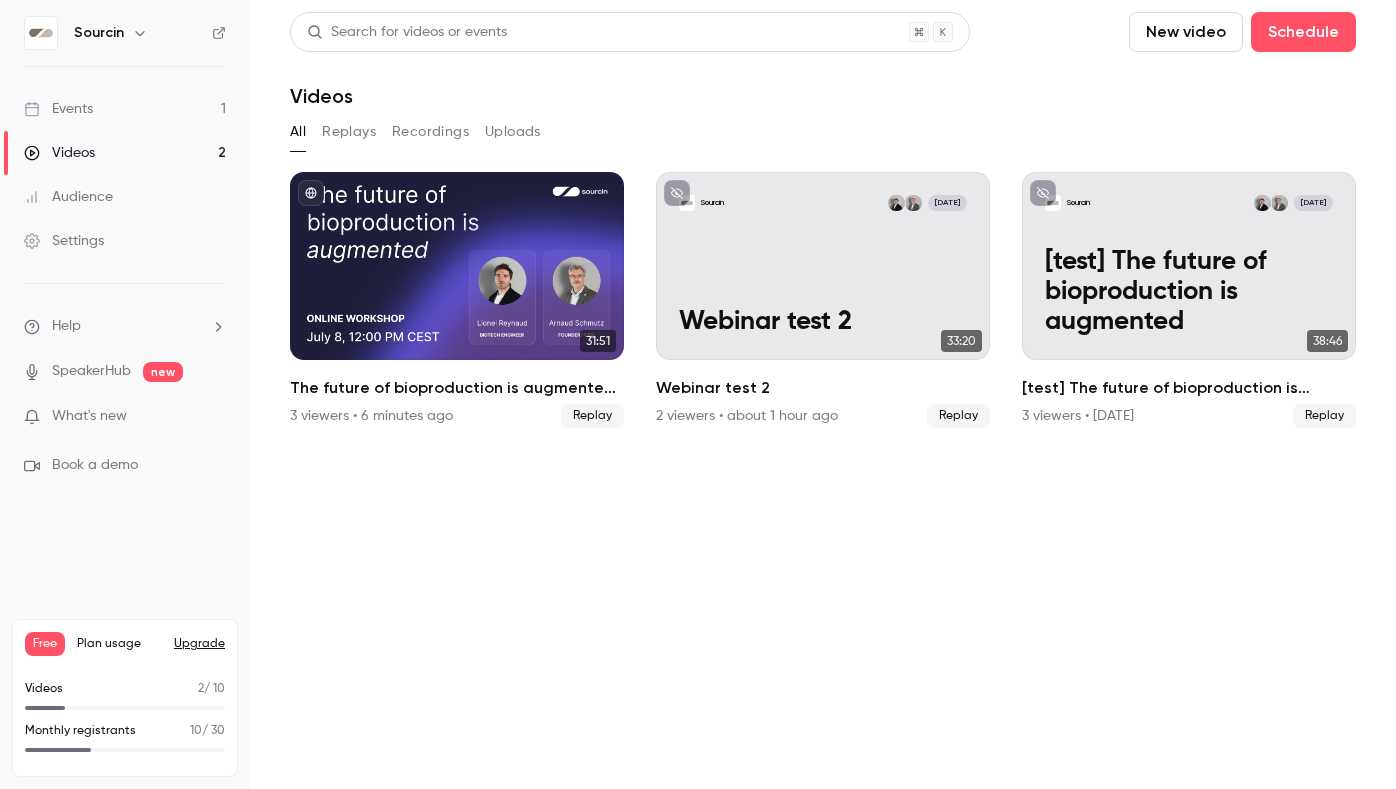 click on "Events 1" at bounding box center [125, 109] 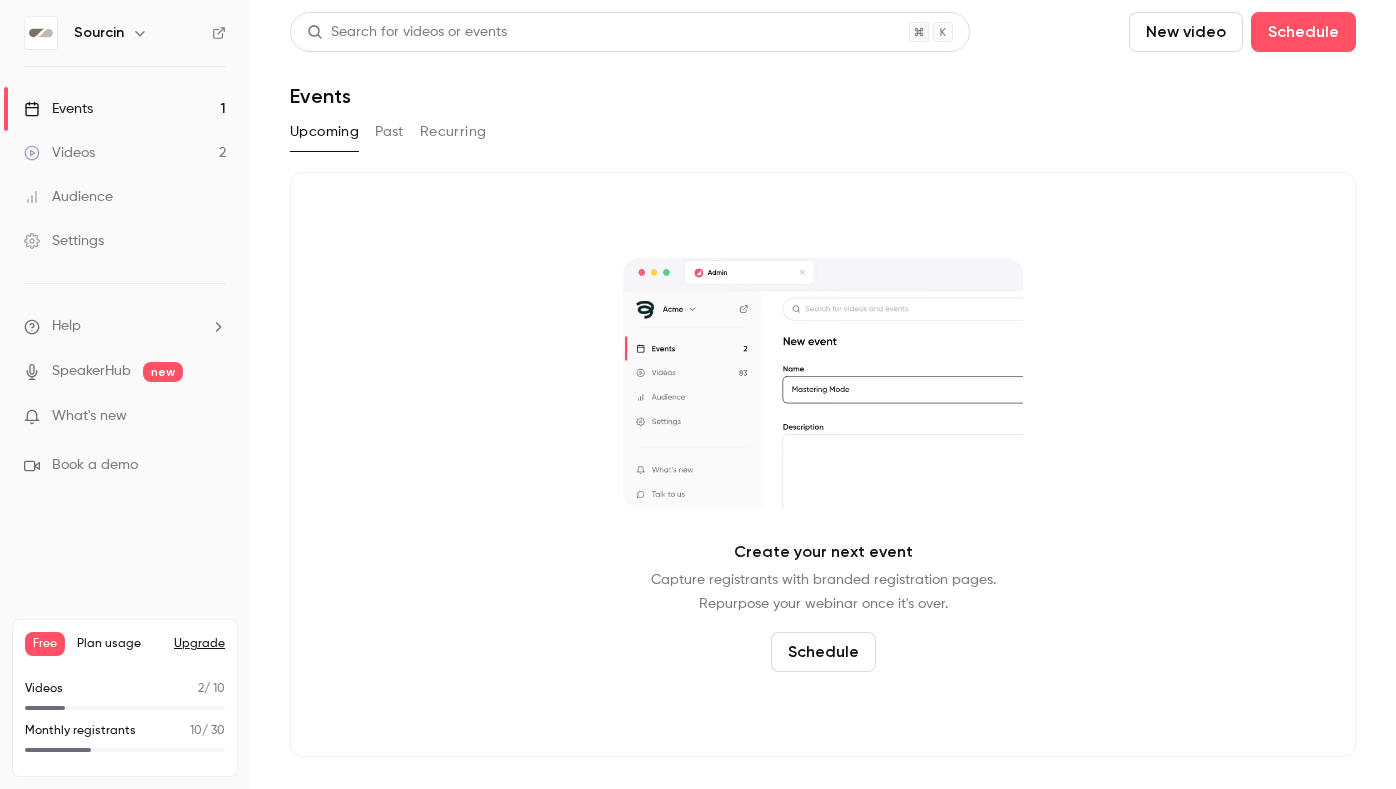 click on "Past" at bounding box center [389, 132] 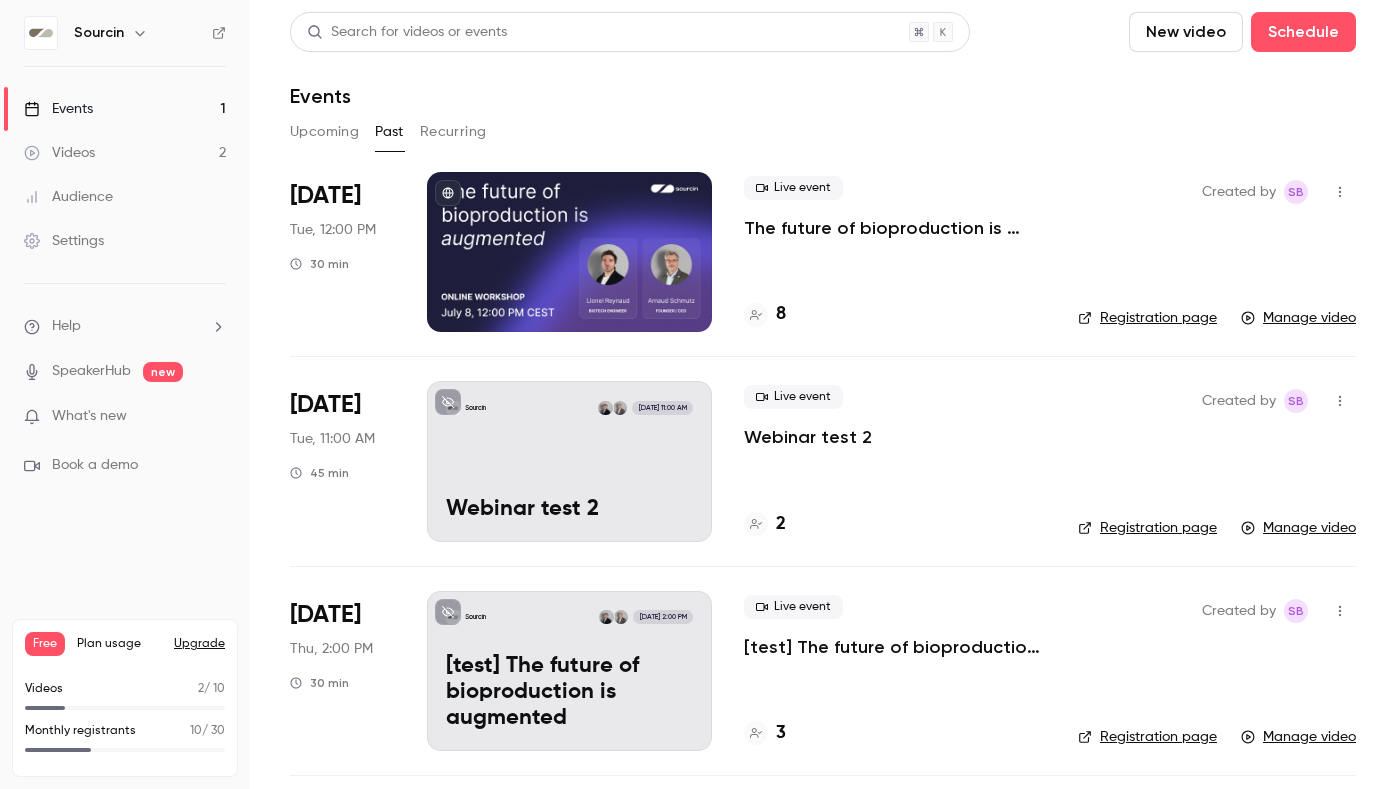 click on "The future of bioproduction is augmented: a bridge to operational excellence" at bounding box center (895, 228) 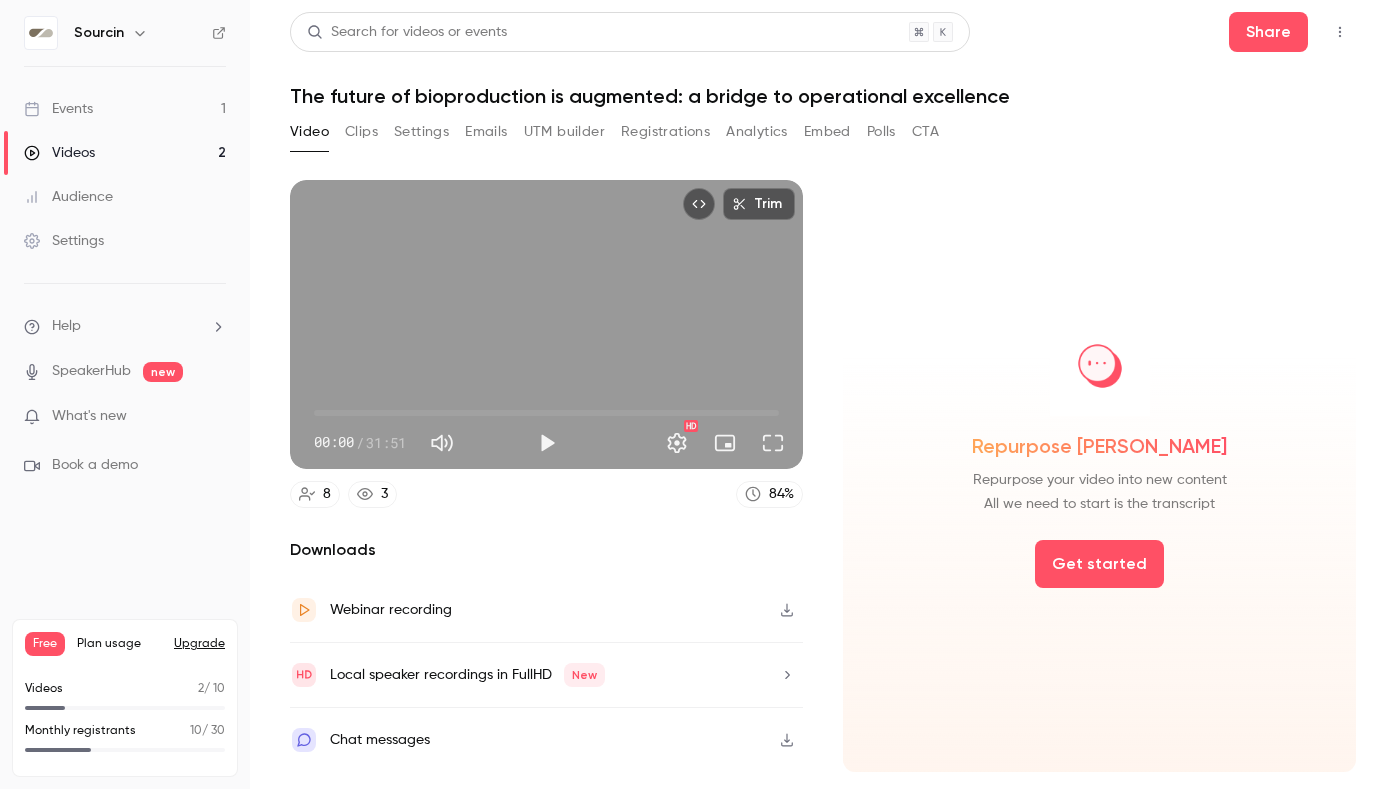 click on "Emails" at bounding box center [486, 132] 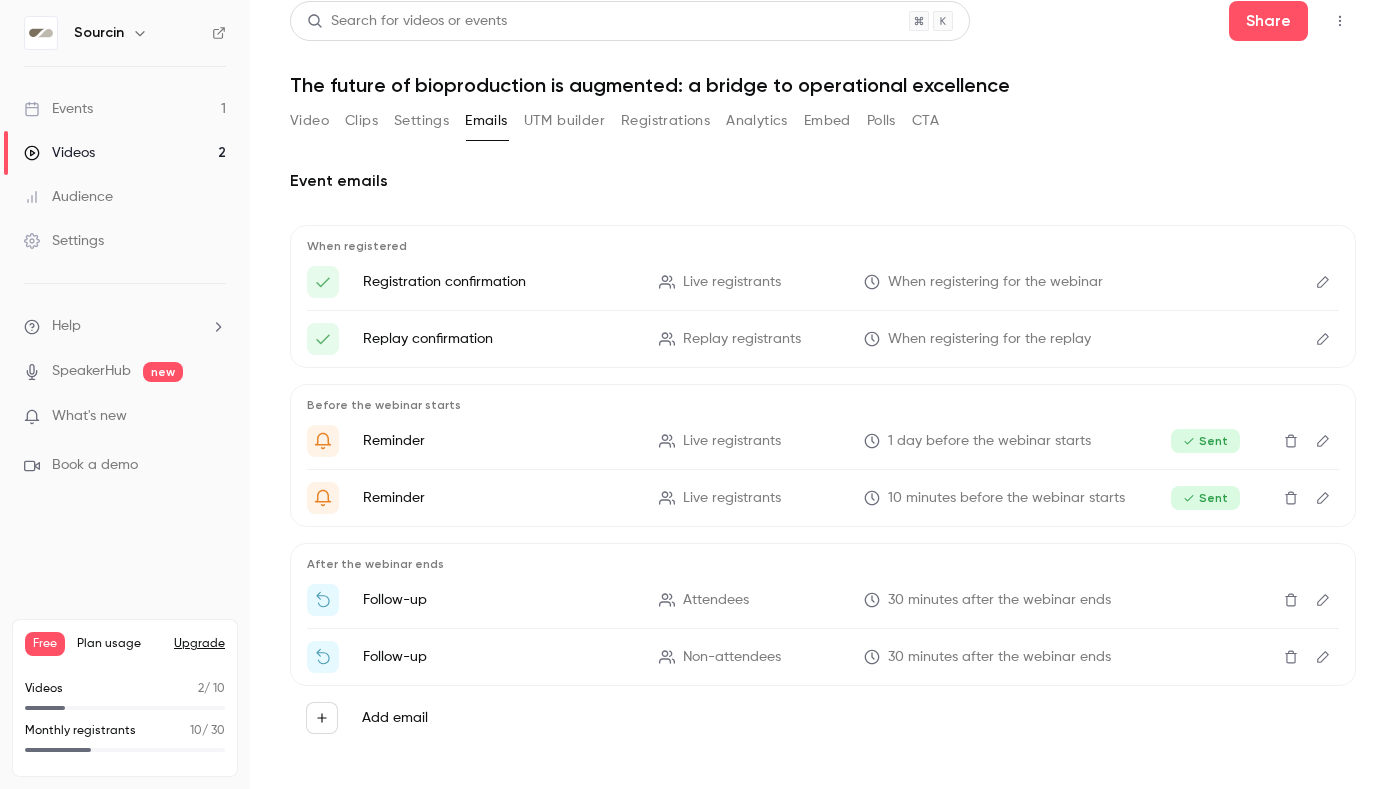 scroll, scrollTop: 12, scrollLeft: 0, axis: vertical 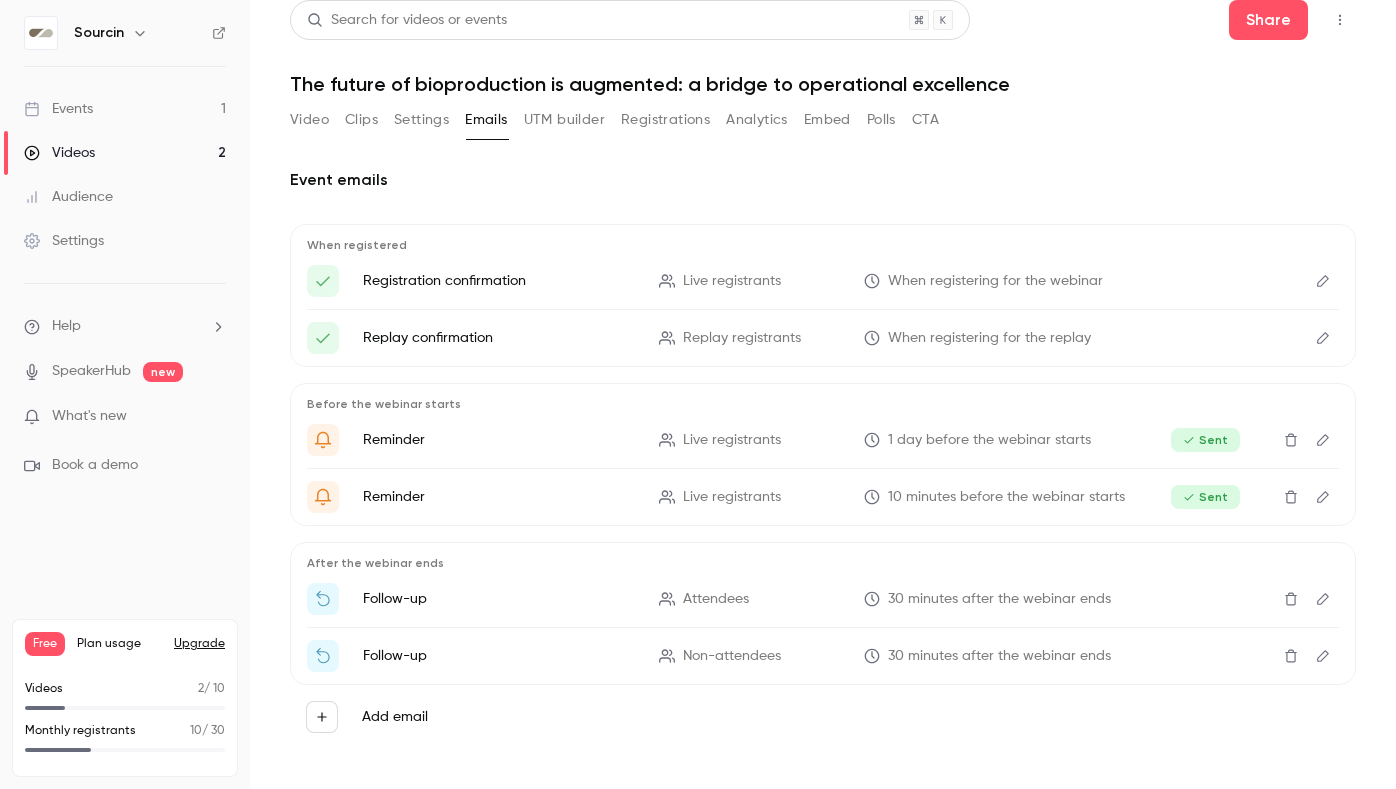 click 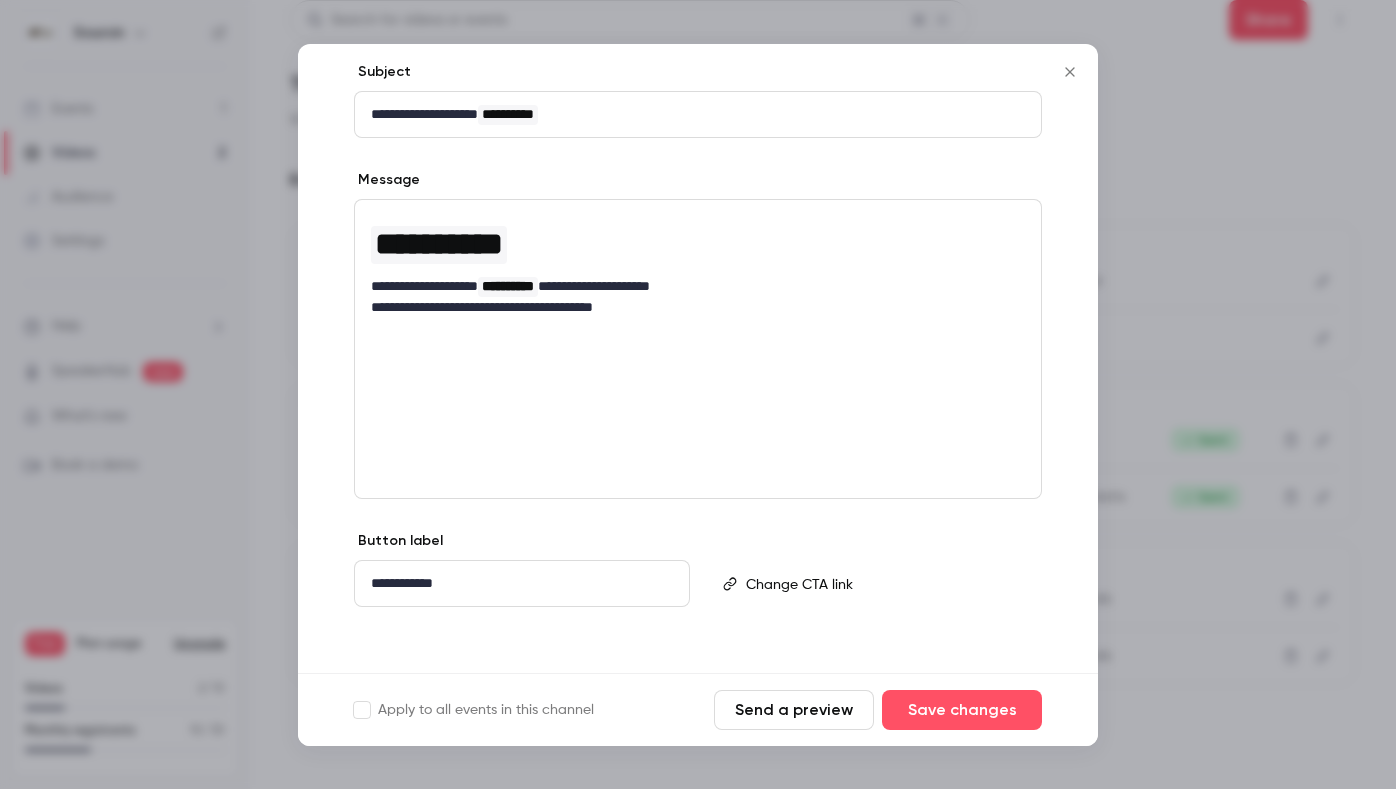 scroll, scrollTop: 213, scrollLeft: 0, axis: vertical 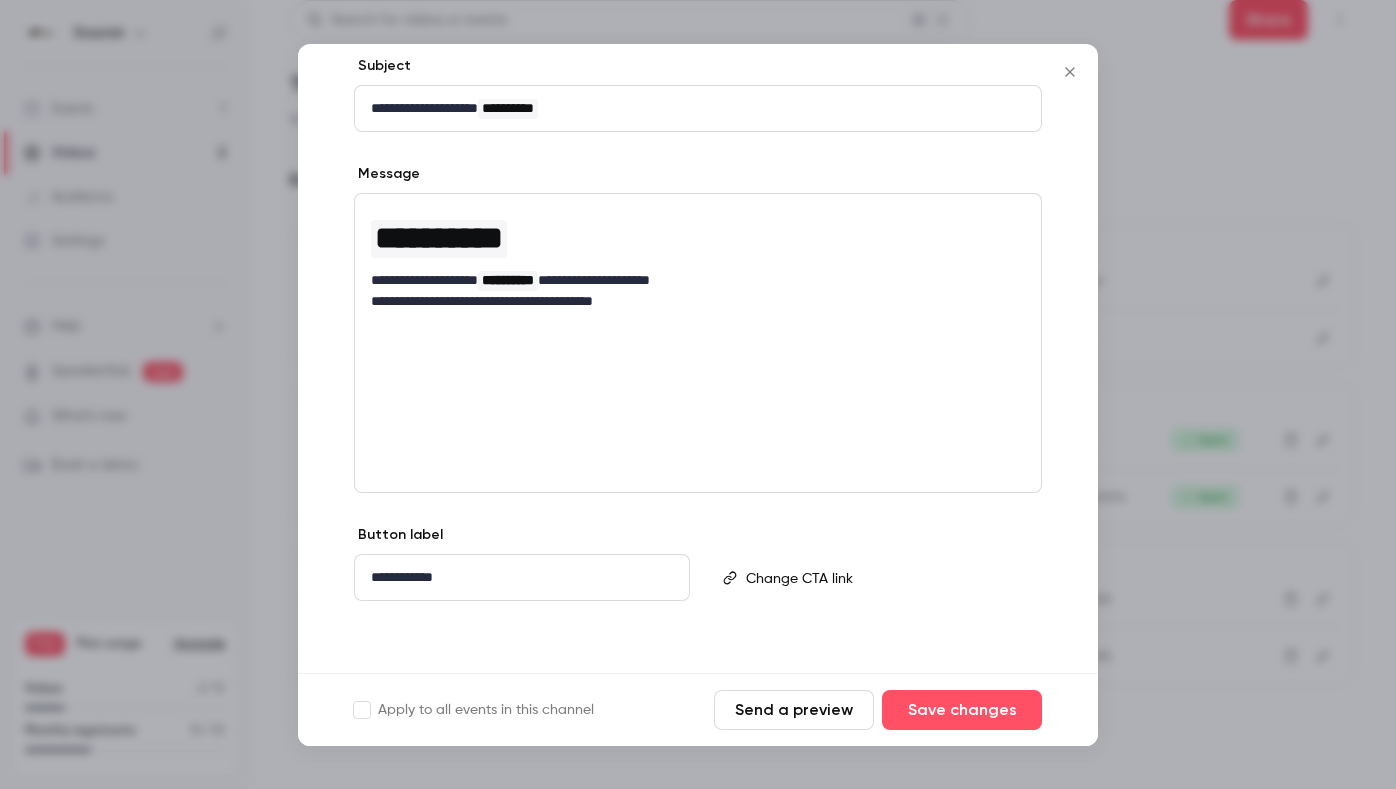 click on "**********" at bounding box center [698, 343] 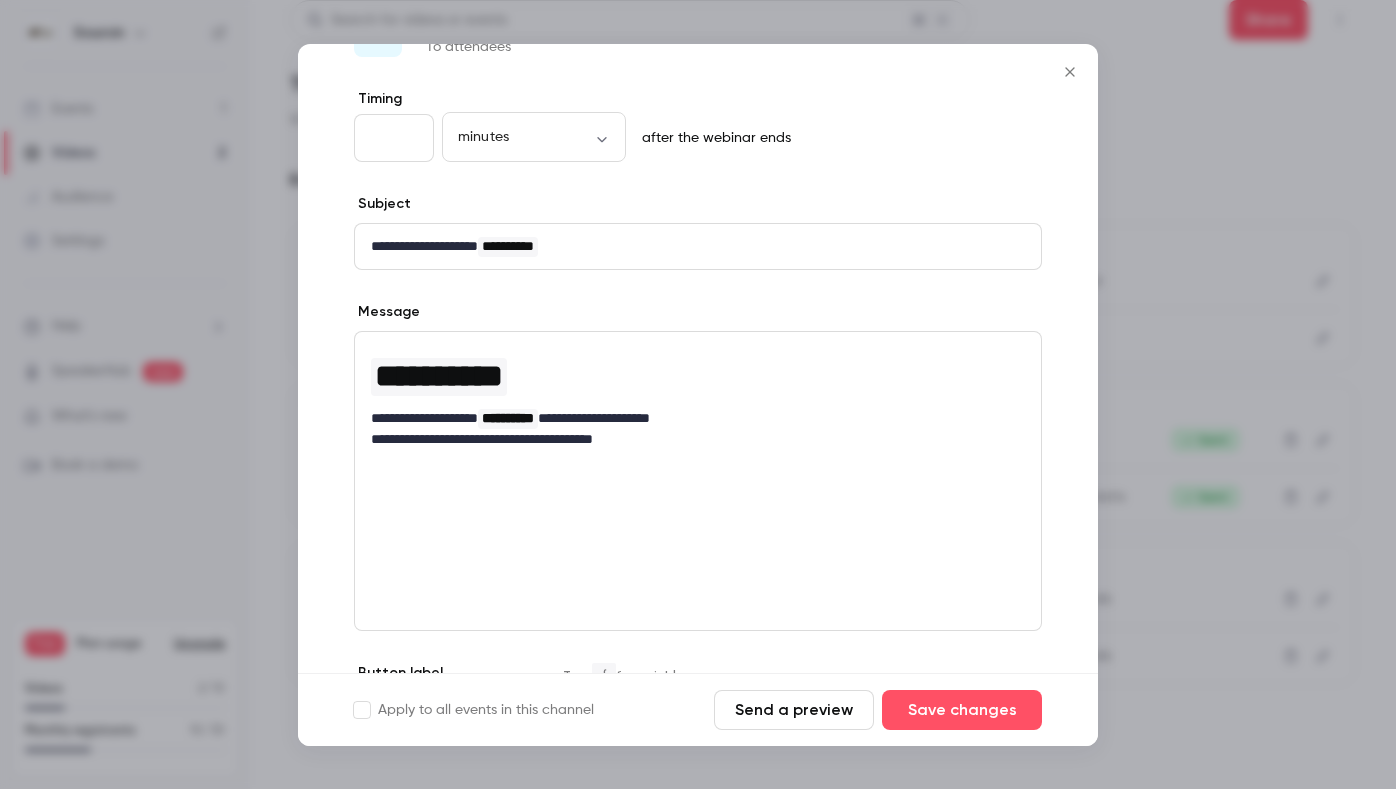 scroll, scrollTop: 59, scrollLeft: 0, axis: vertical 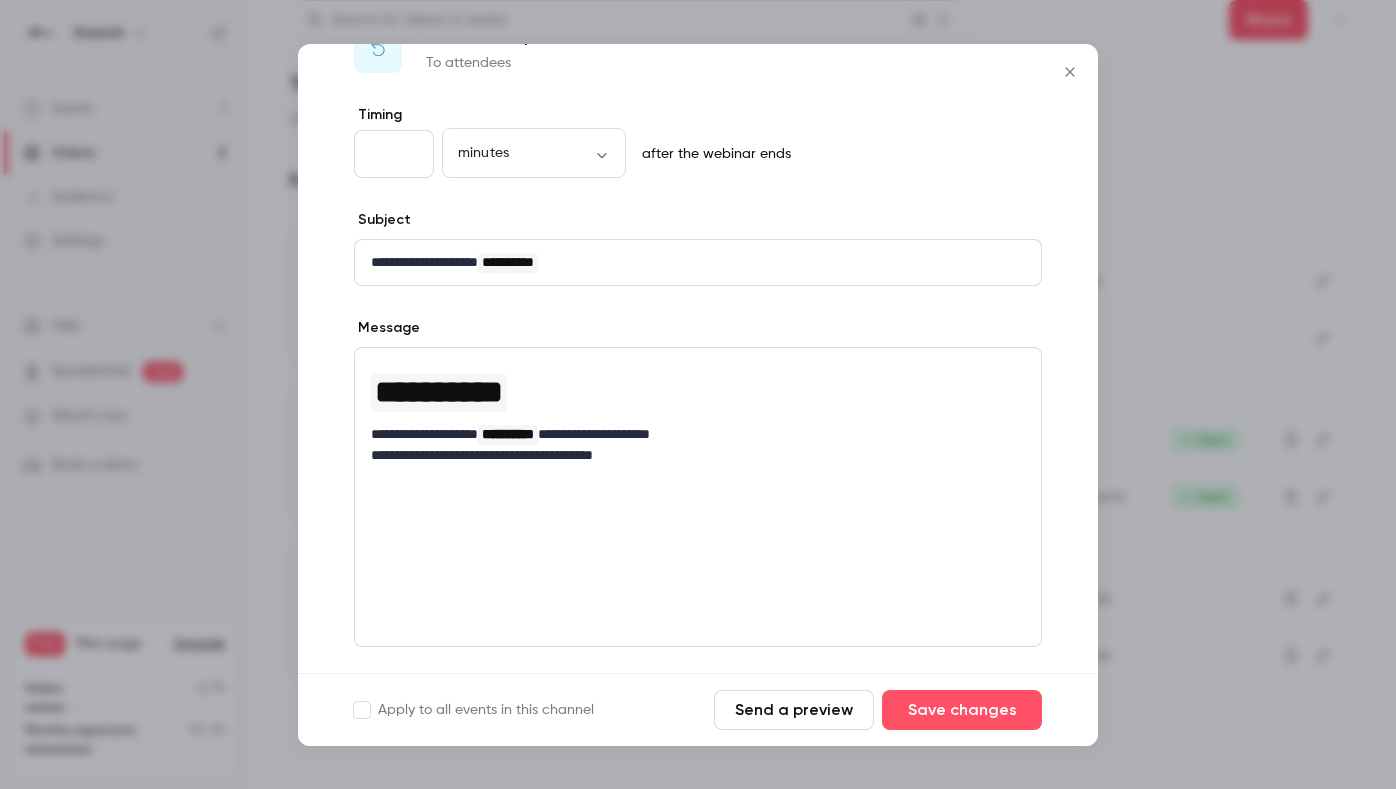 click 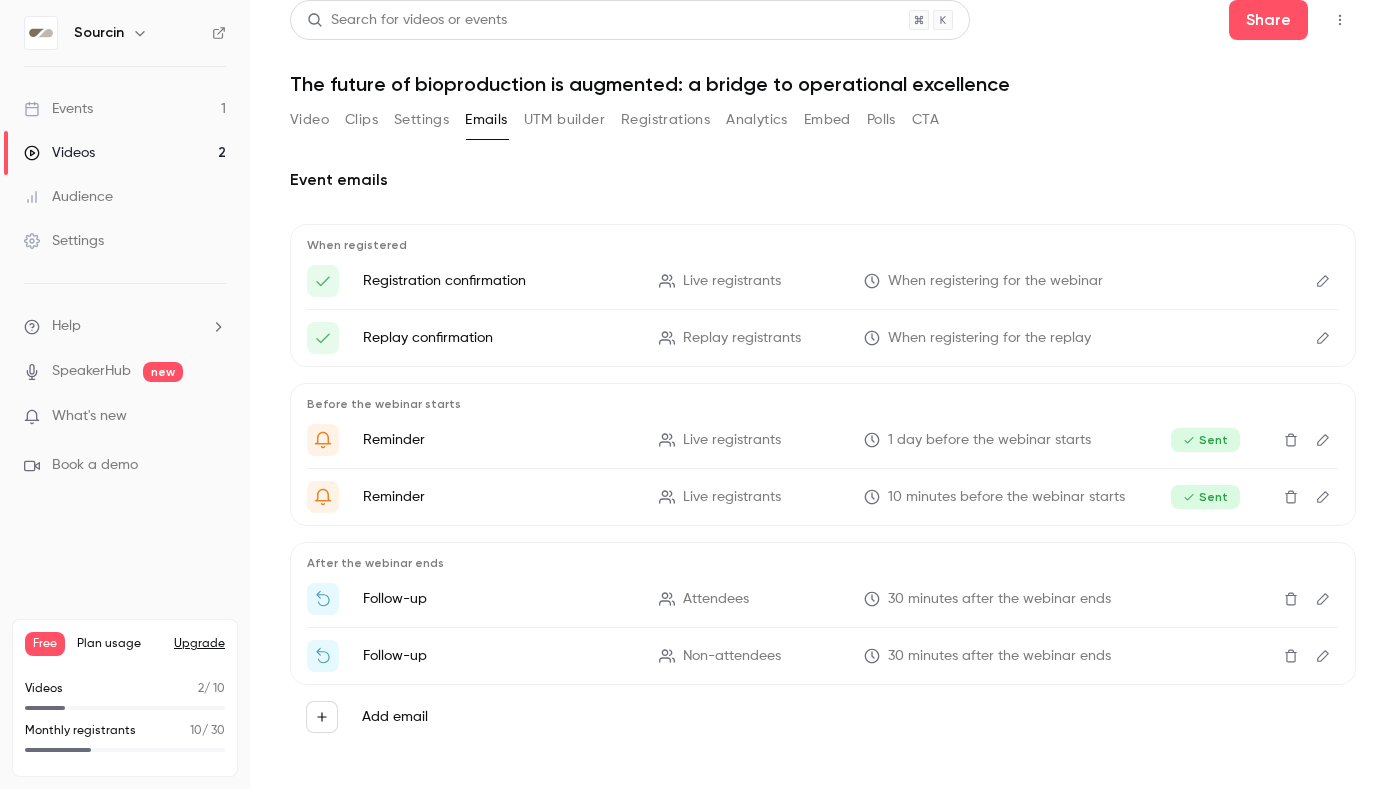 click 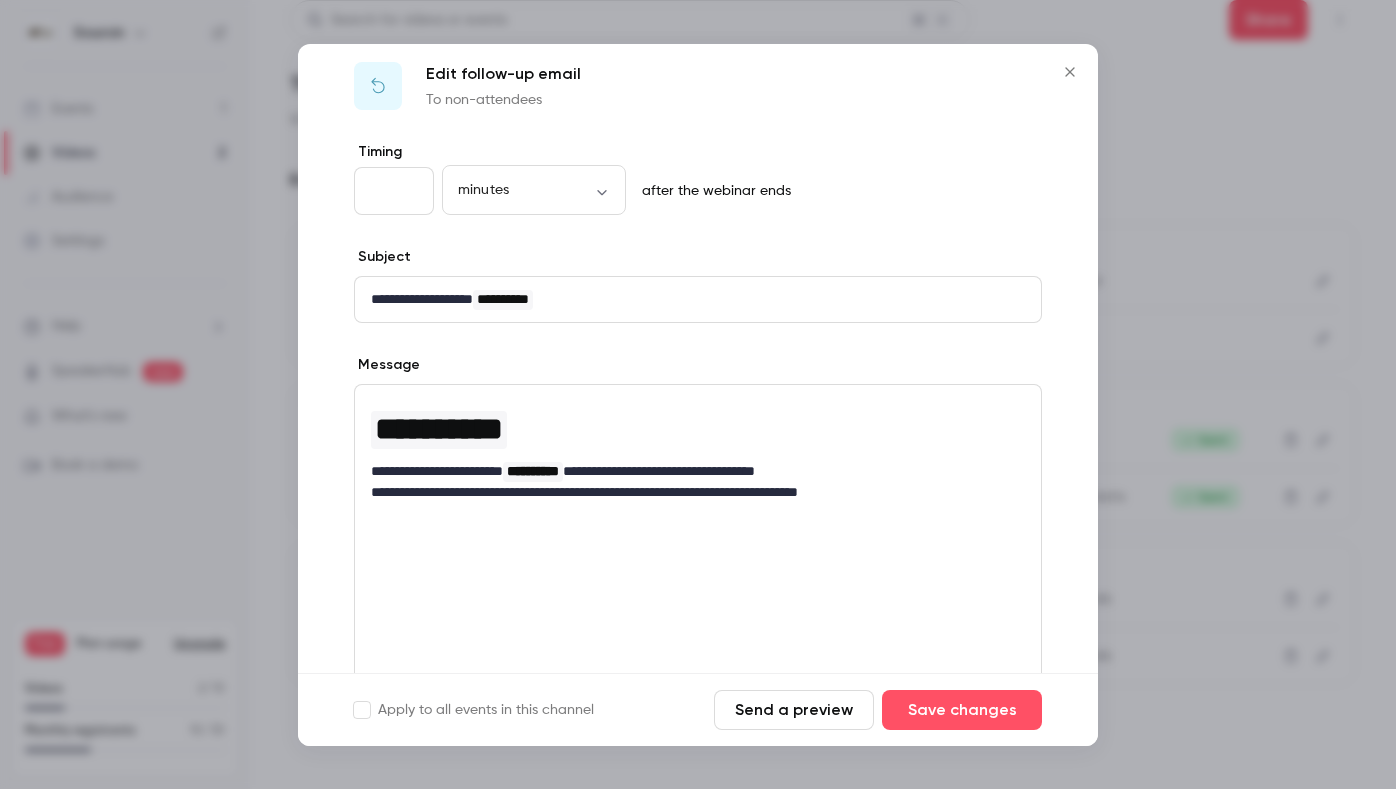scroll, scrollTop: 0, scrollLeft: 0, axis: both 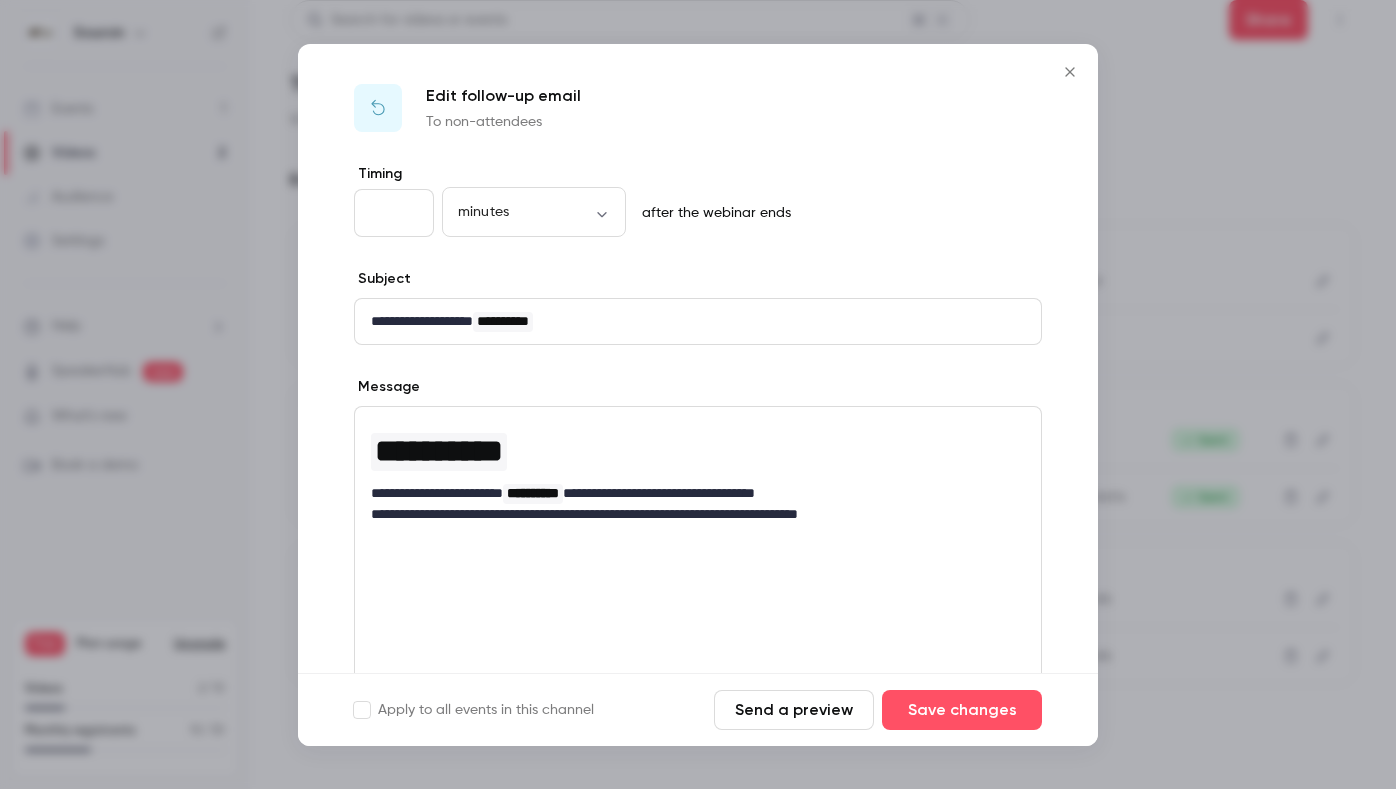 click on "**********" at bounding box center (690, 321) 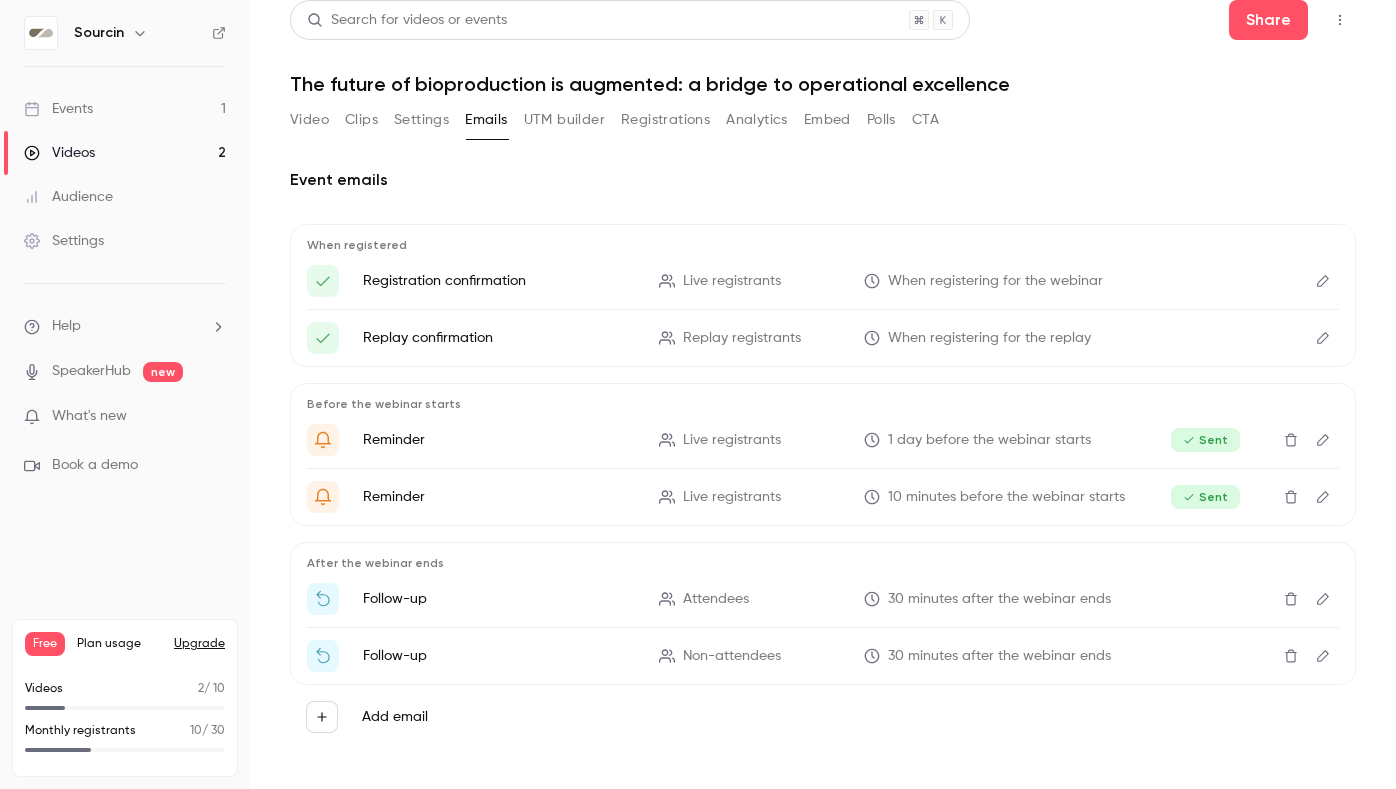 click on "Registrations" at bounding box center [665, 120] 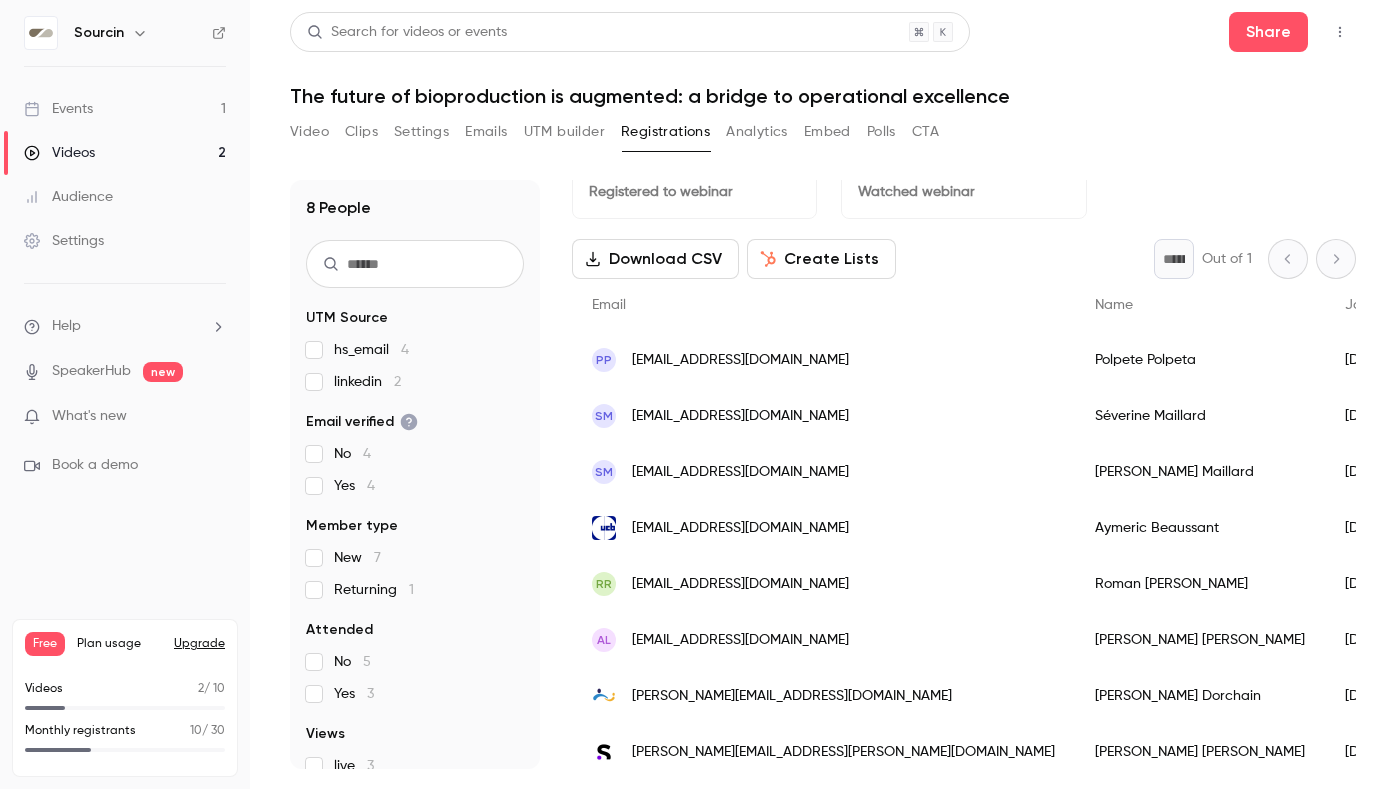 scroll, scrollTop: 65, scrollLeft: 0, axis: vertical 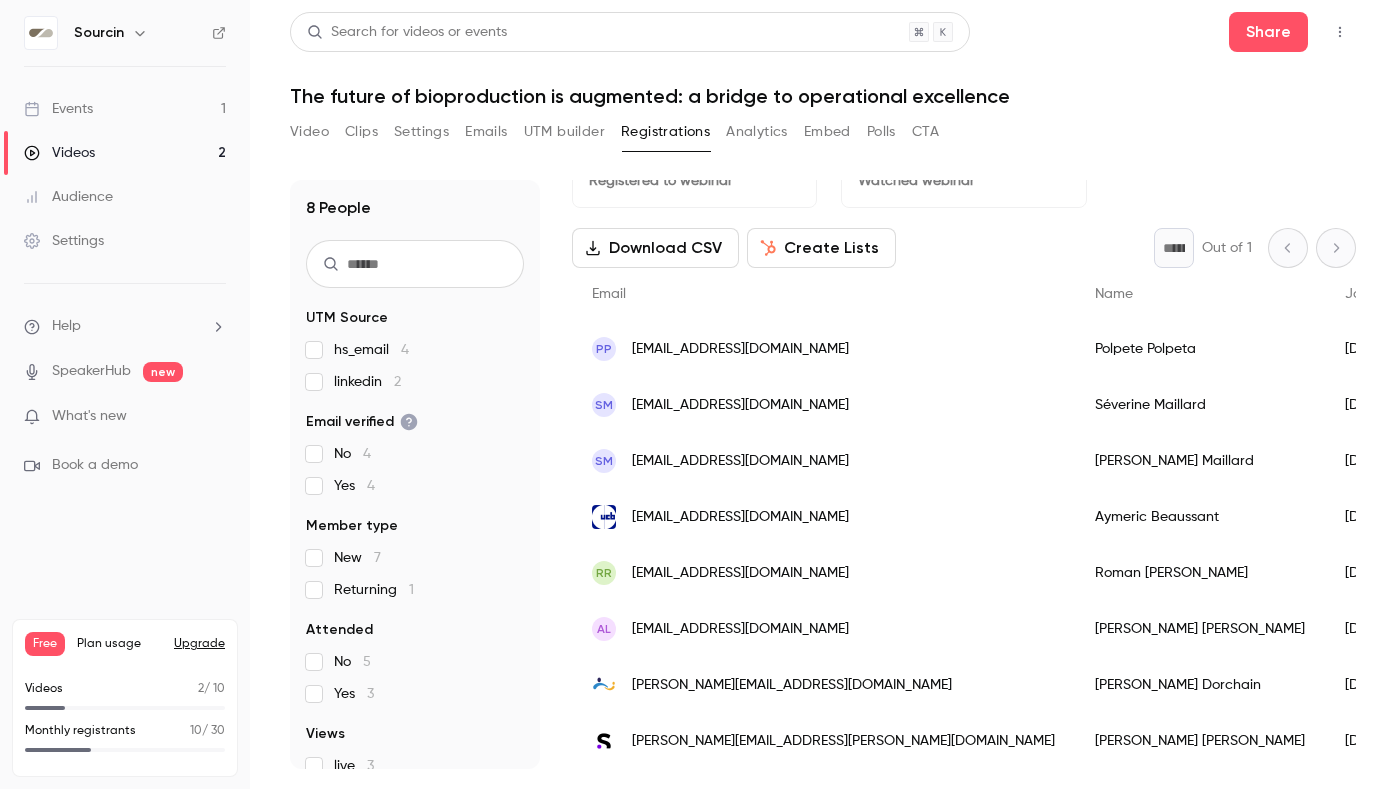 click on "Video" at bounding box center (309, 132) 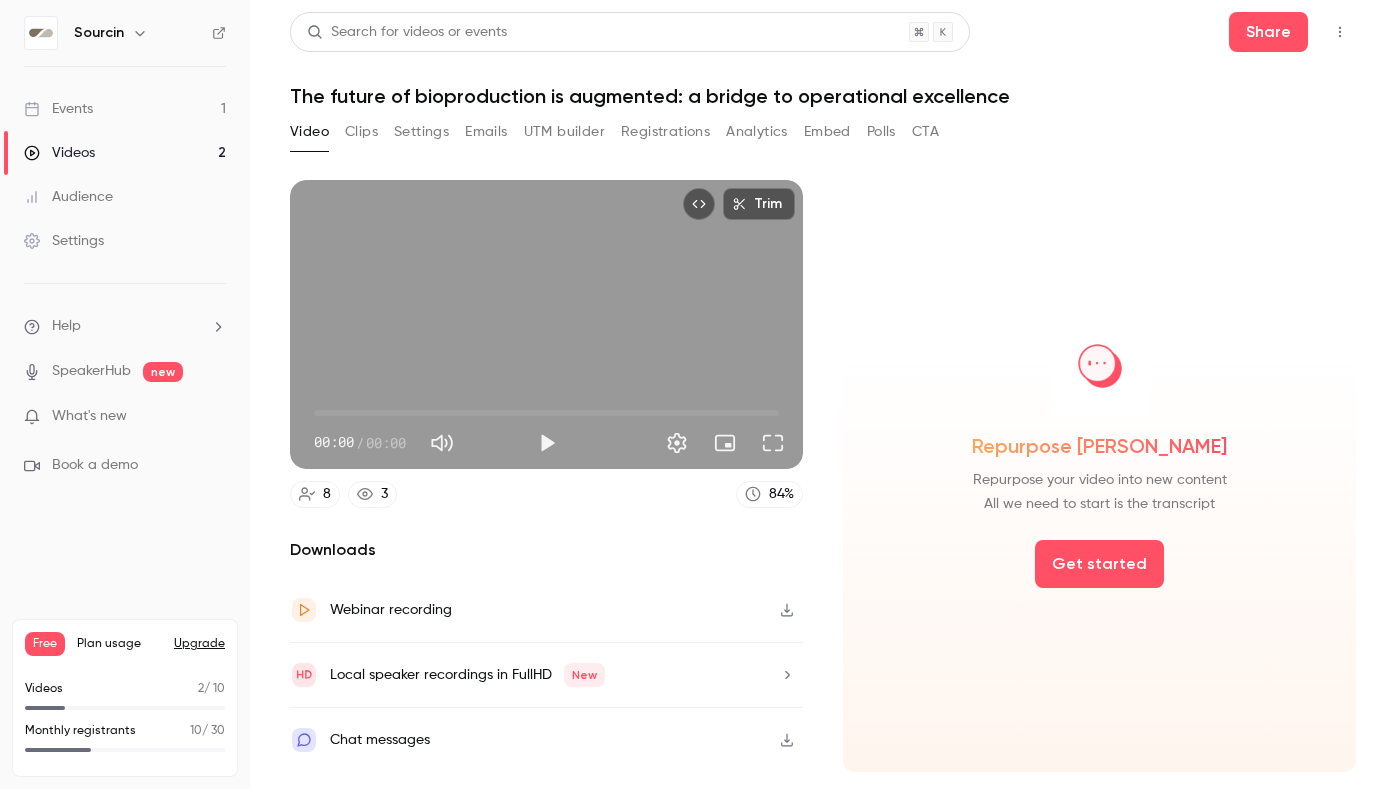 click on "Emails" at bounding box center (486, 132) 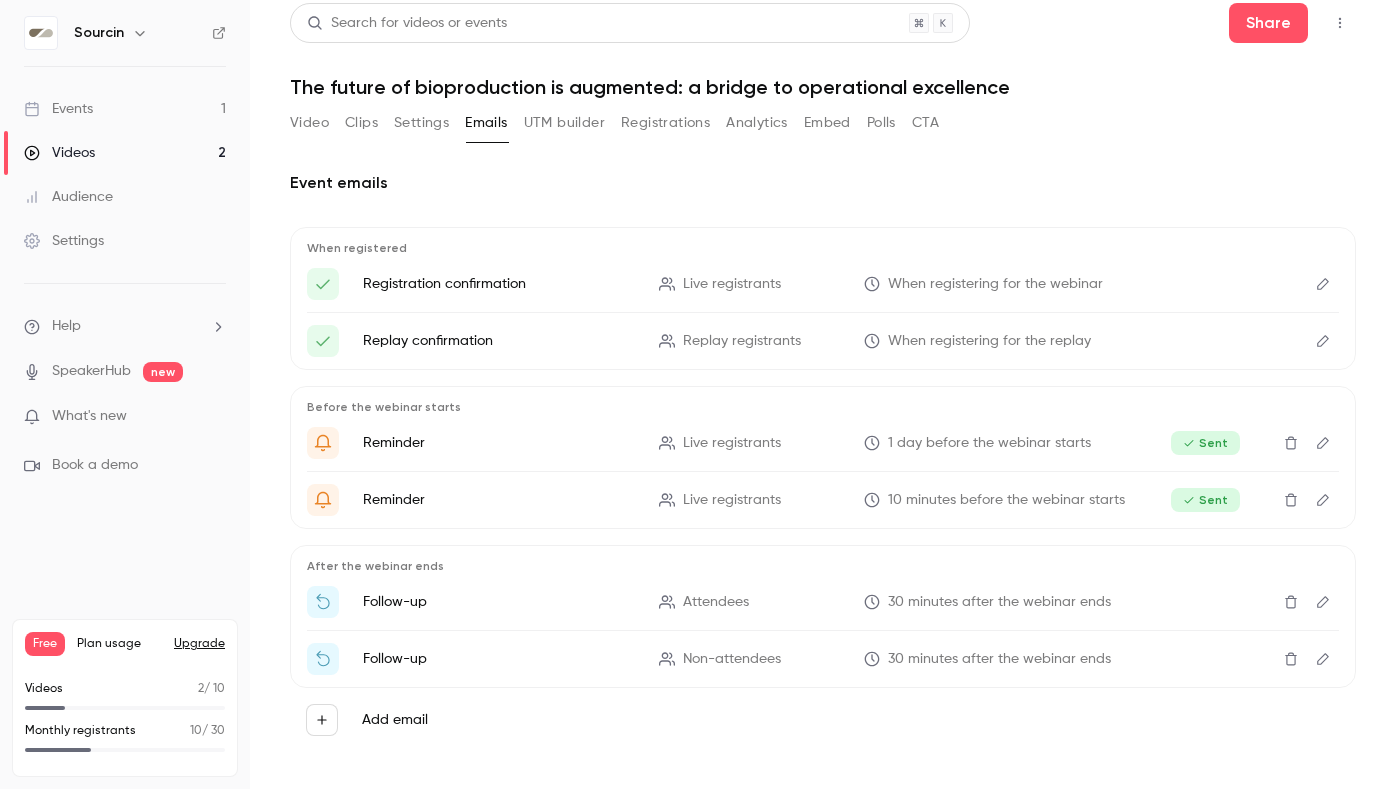 scroll, scrollTop: 12, scrollLeft: 0, axis: vertical 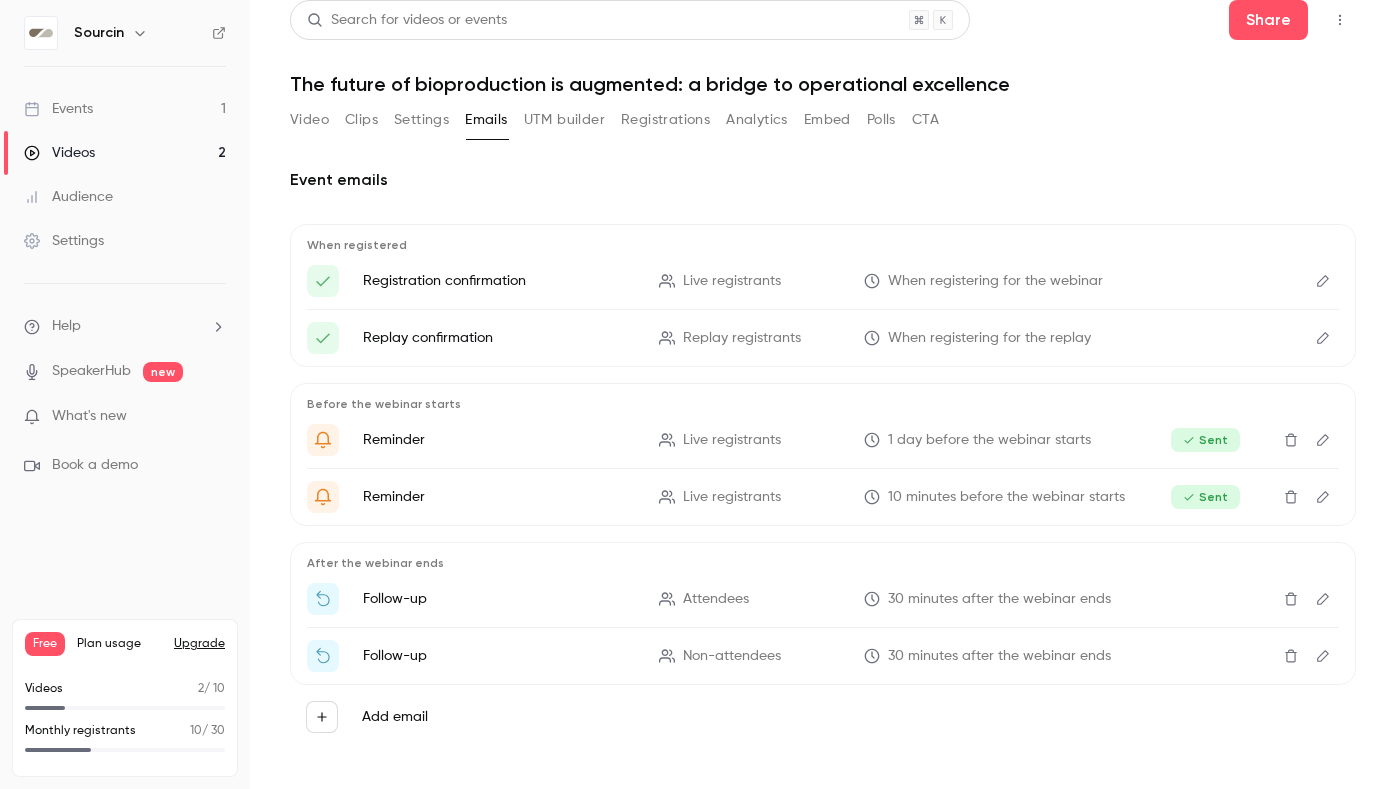 click 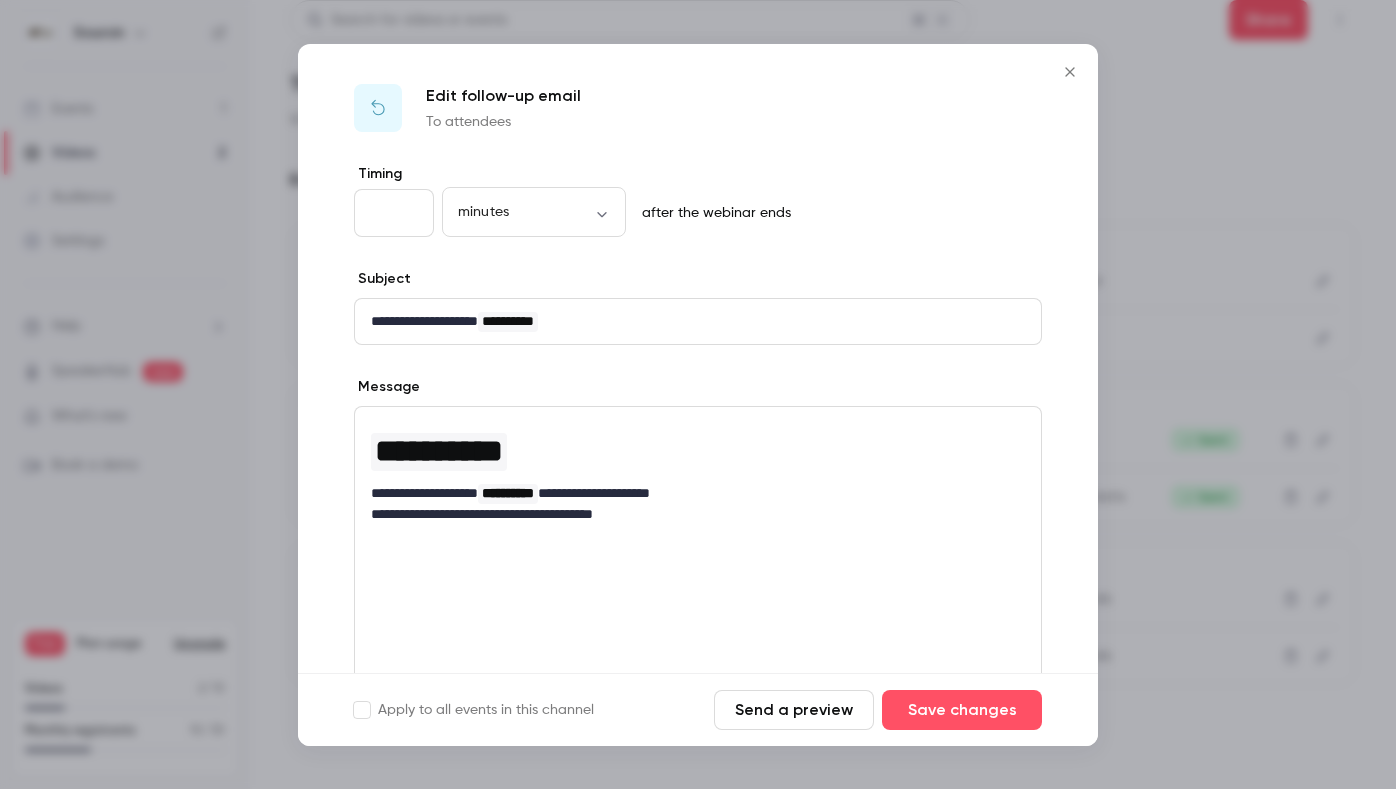 click on "**********" at bounding box center [690, 321] 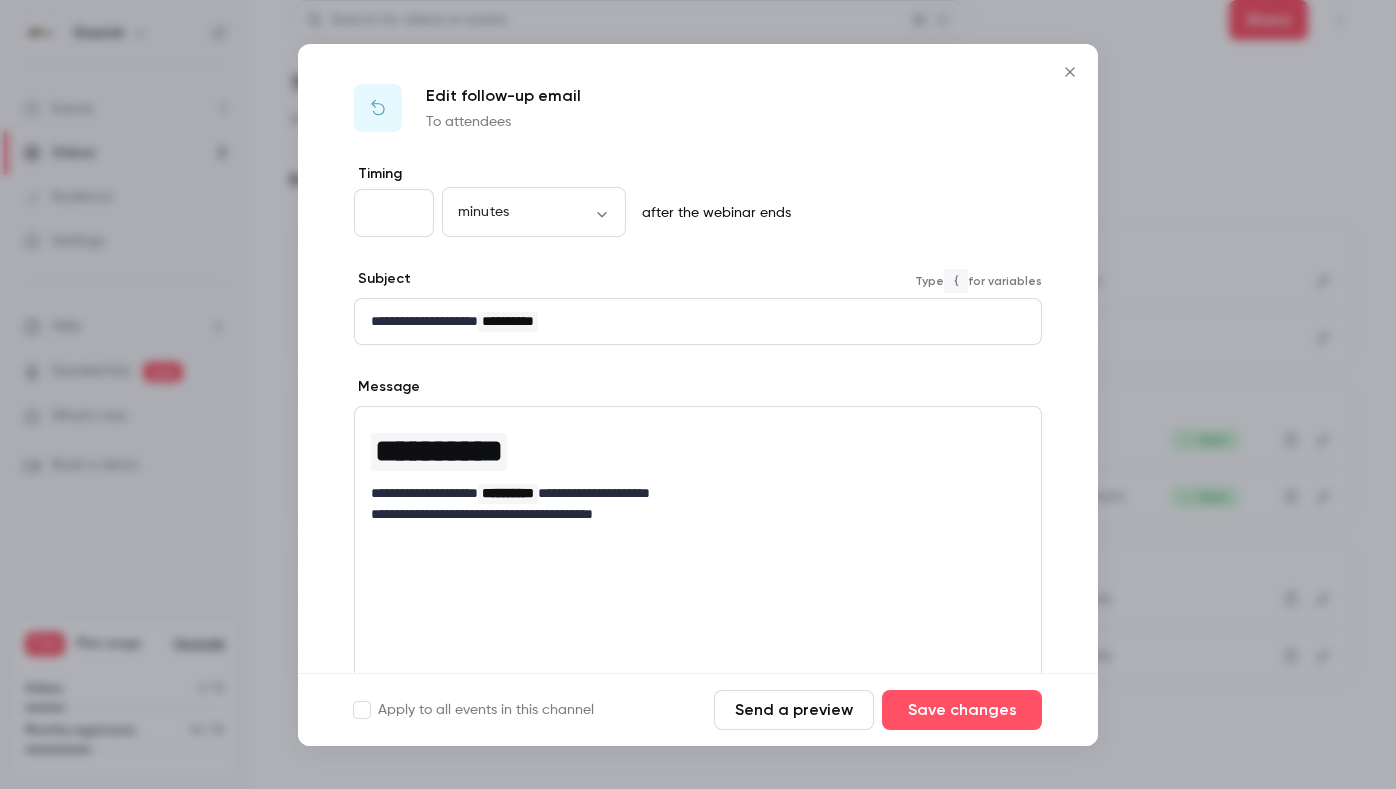 click on "**********" at bounding box center [690, 321] 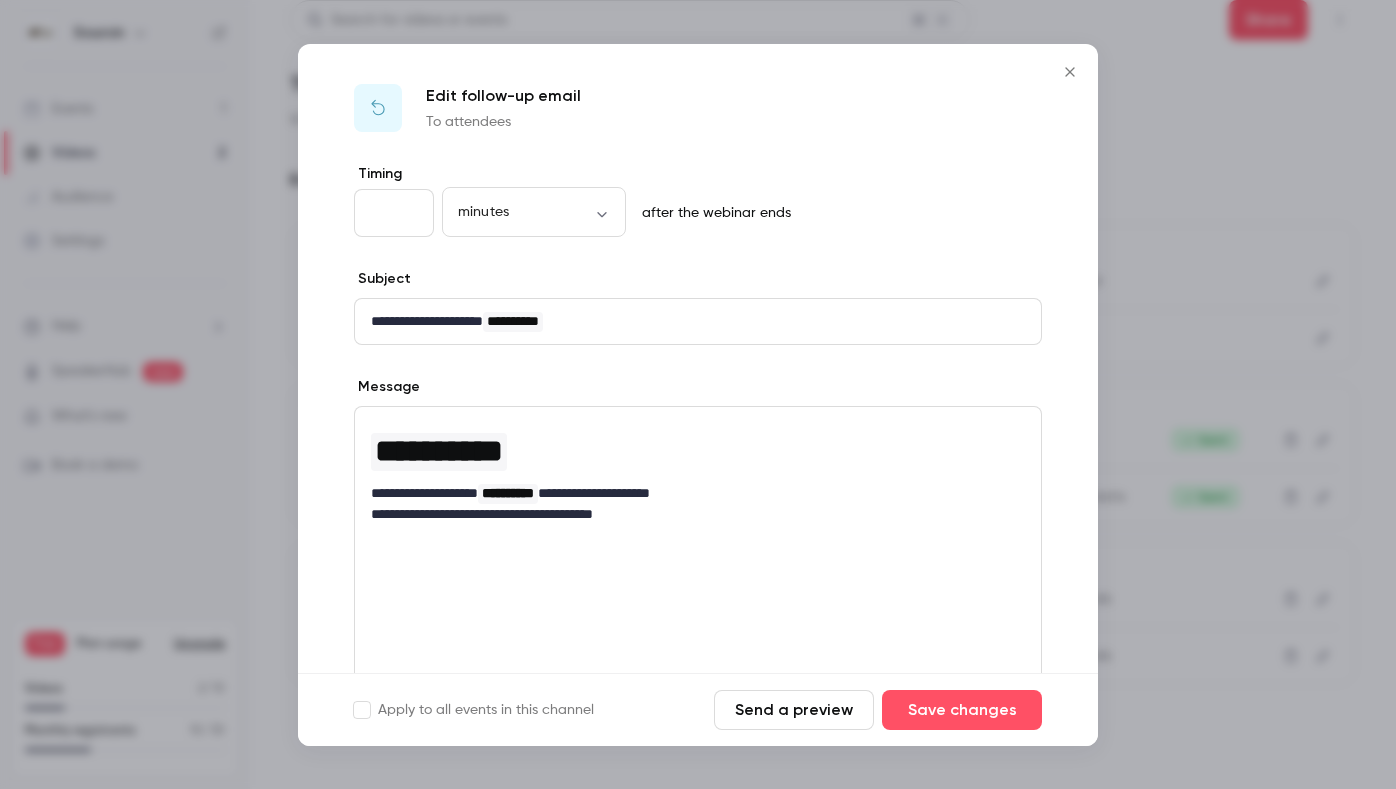 drag, startPoint x: 942, startPoint y: 281, endPoint x: 955, endPoint y: 284, distance: 13.341664 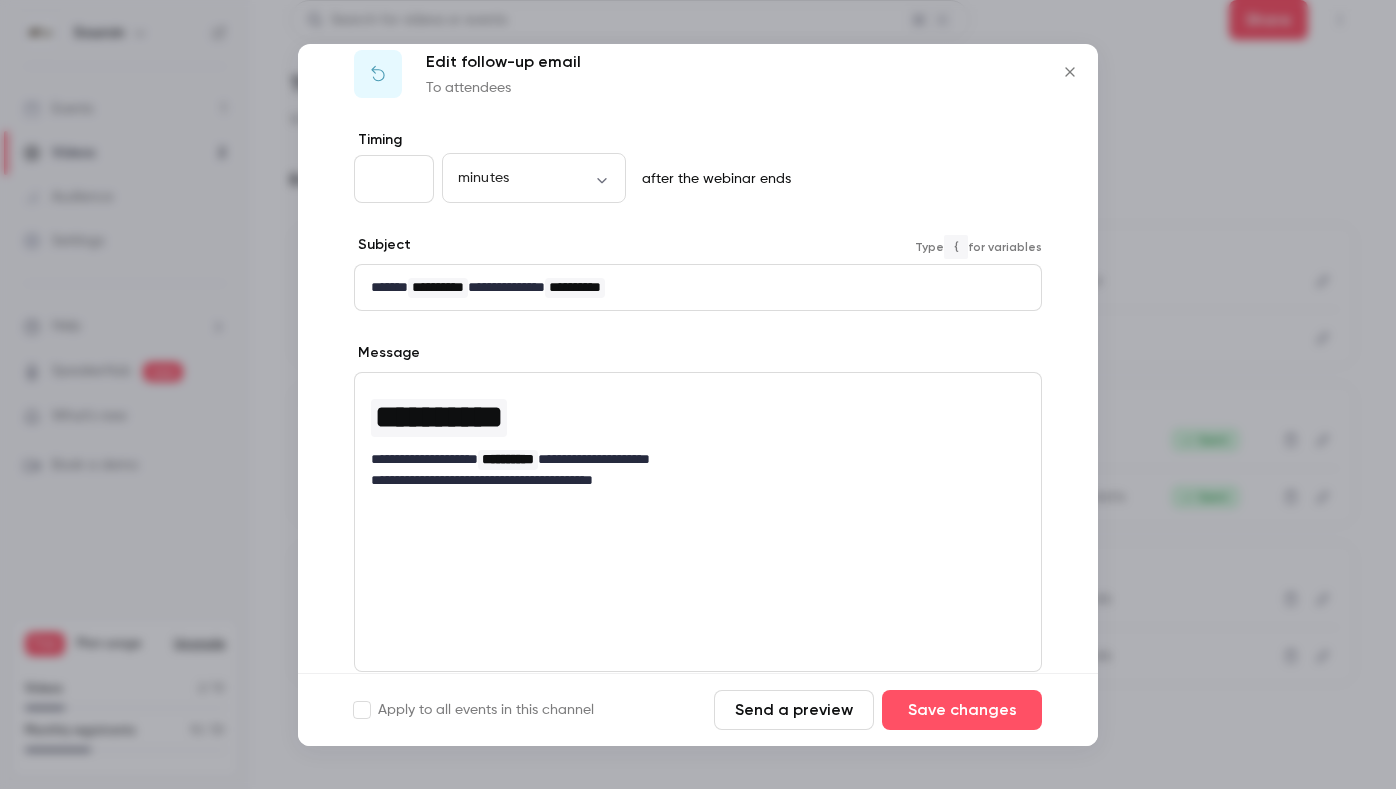 scroll, scrollTop: 35, scrollLeft: 0, axis: vertical 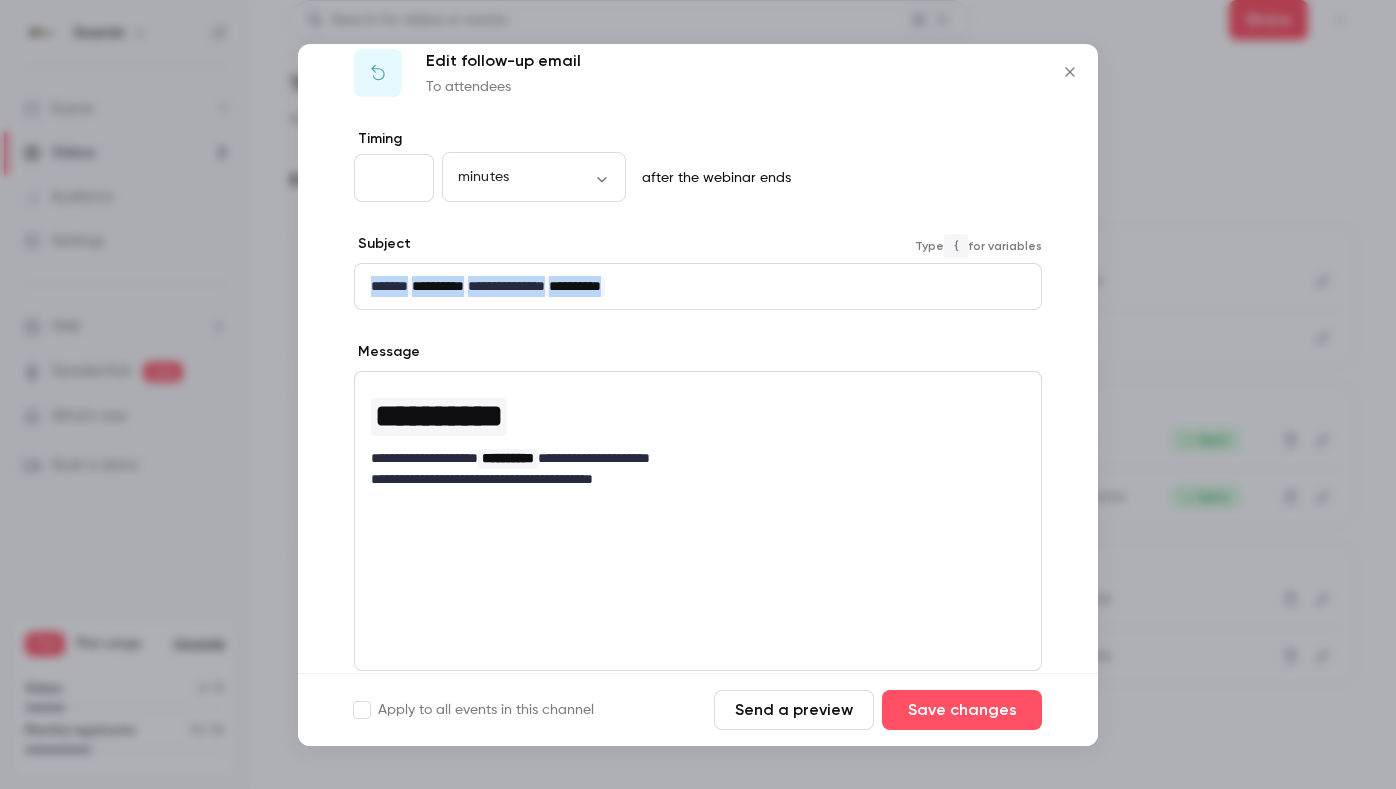 drag, startPoint x: 695, startPoint y: 288, endPoint x: 321, endPoint y: 288, distance: 374 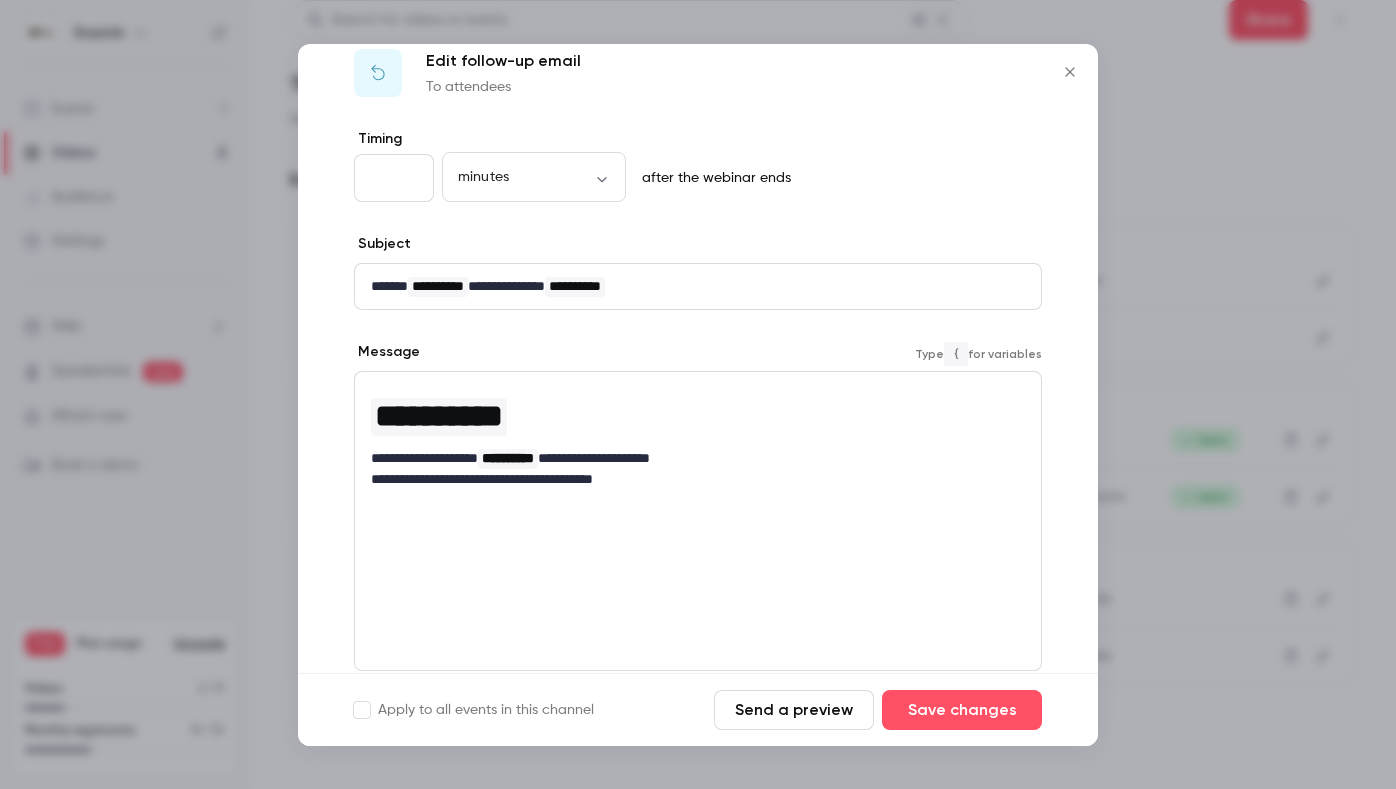 click on "**********" at bounding box center [690, 458] 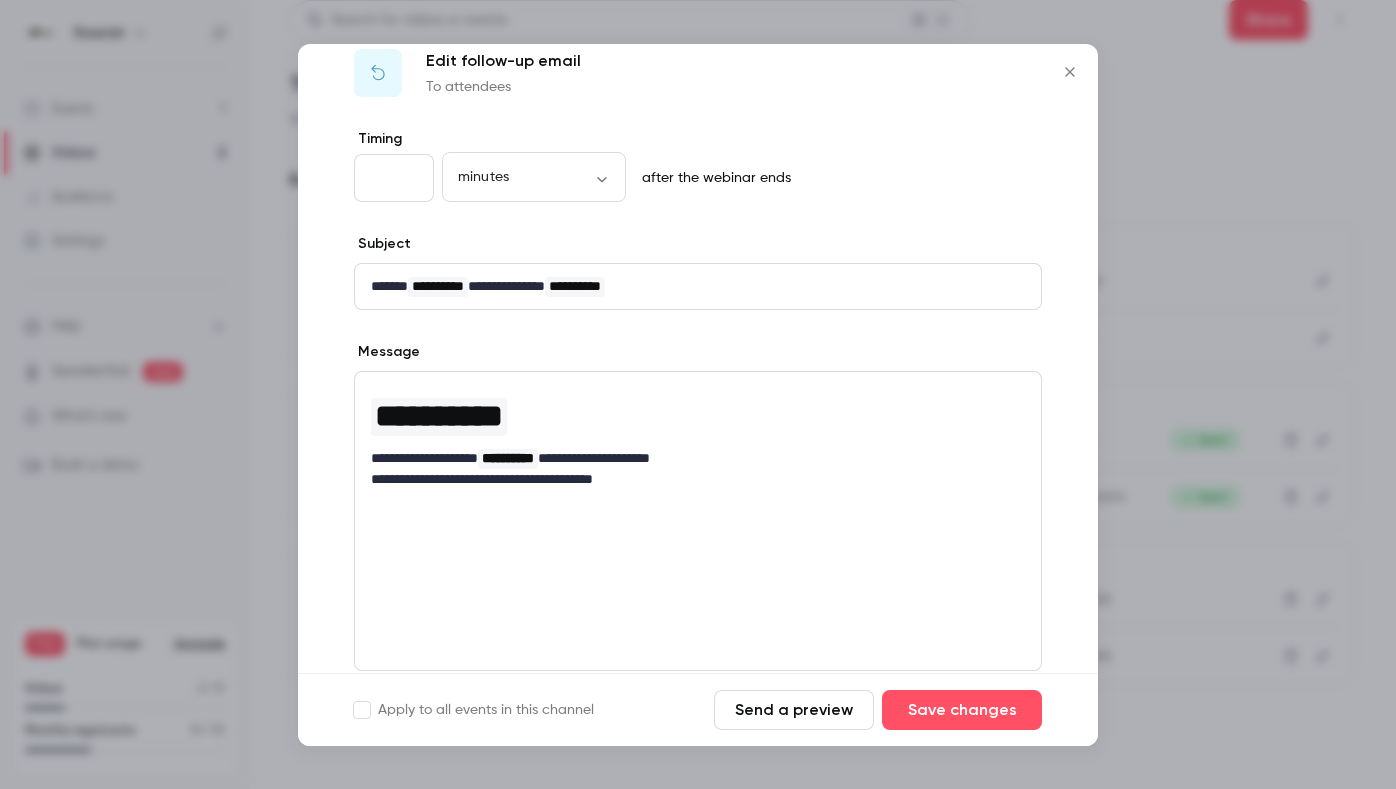 click on "**" at bounding box center (394, 178) 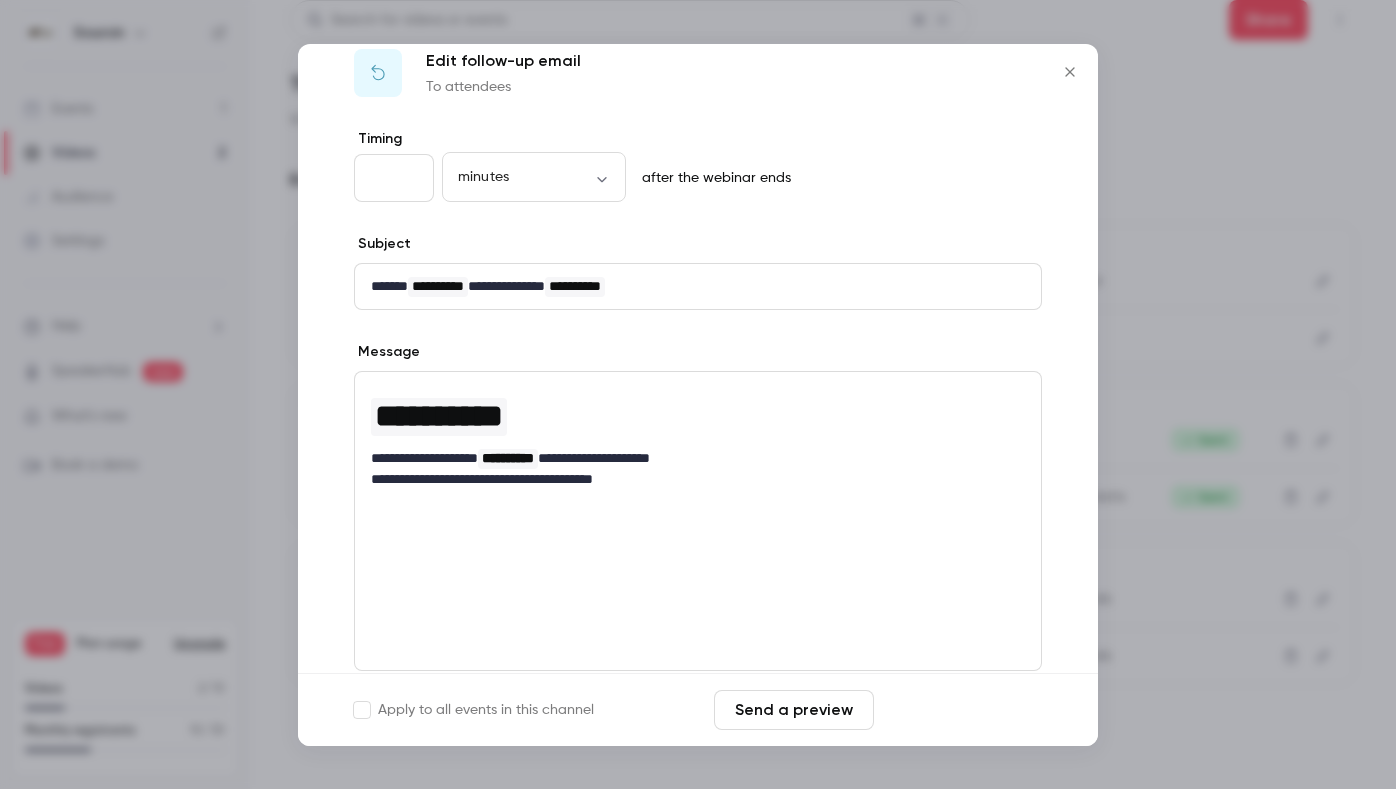 type on "**" 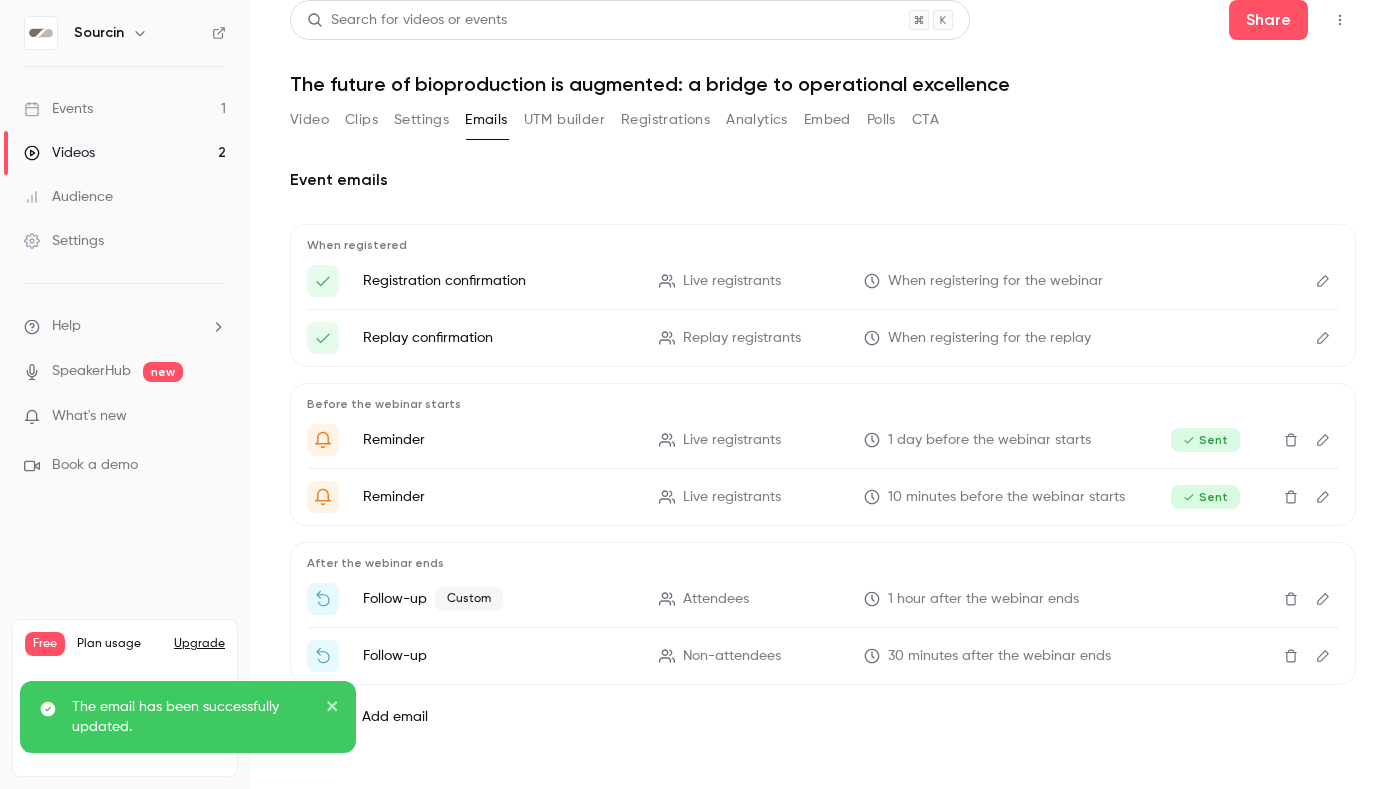 click 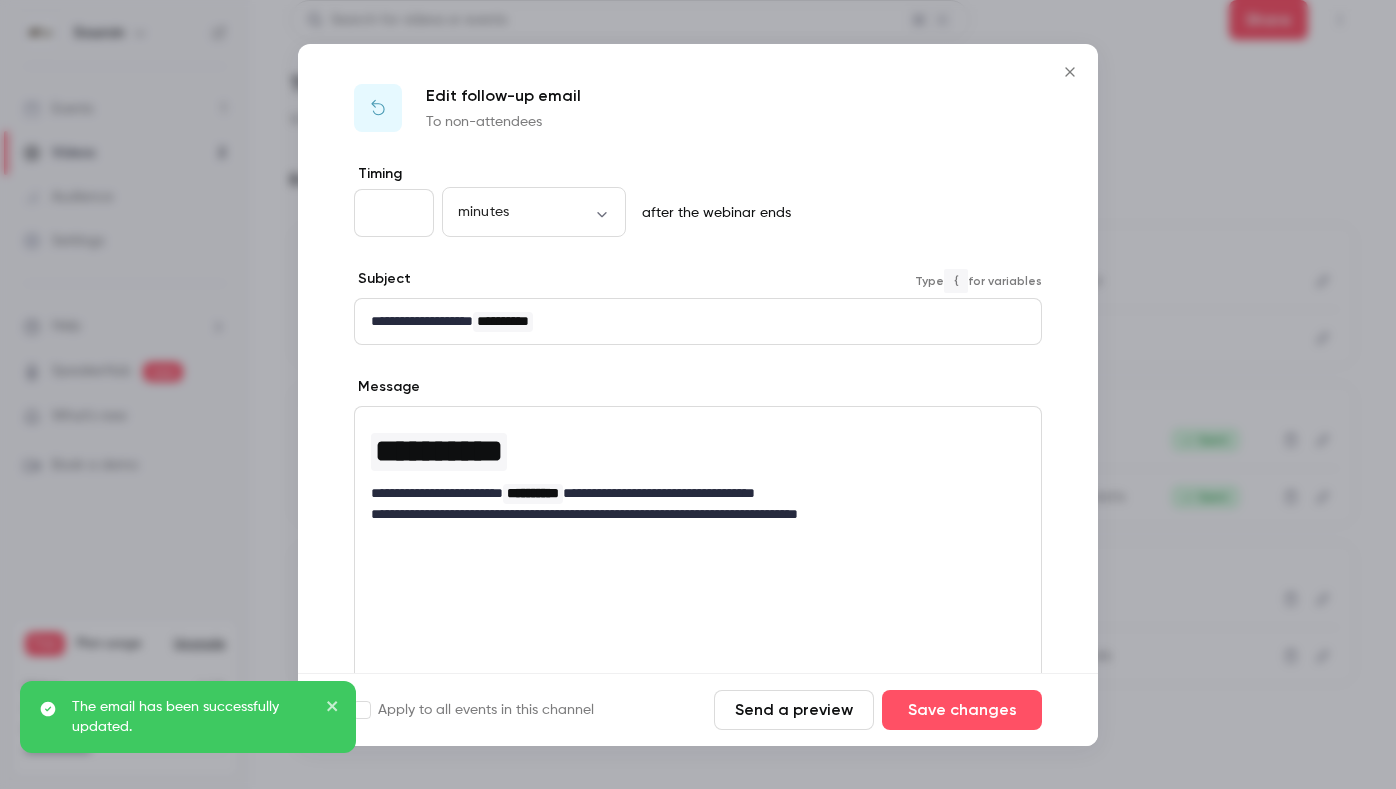 click on "**********" at bounding box center [690, 321] 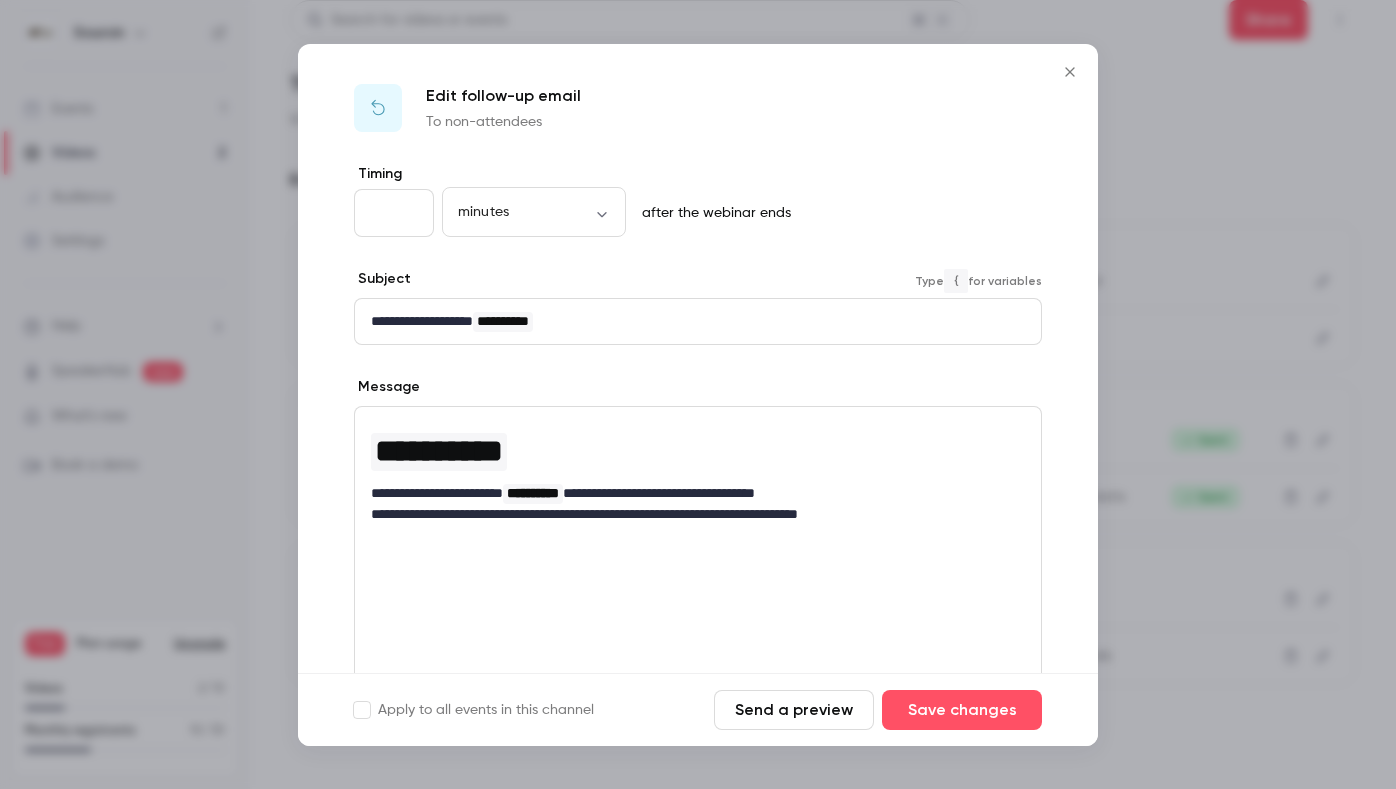 click on "**********" at bounding box center (690, 321) 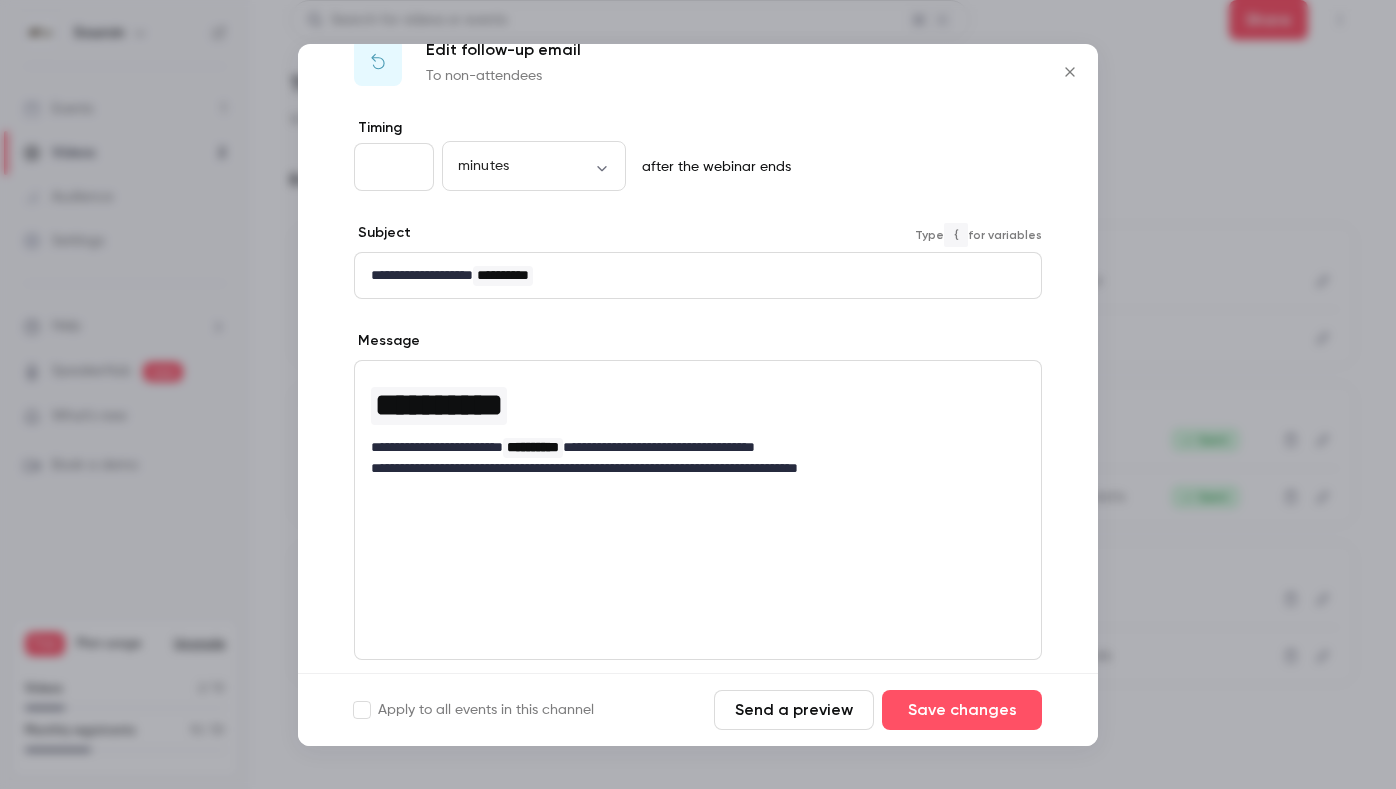 scroll, scrollTop: 67, scrollLeft: 0, axis: vertical 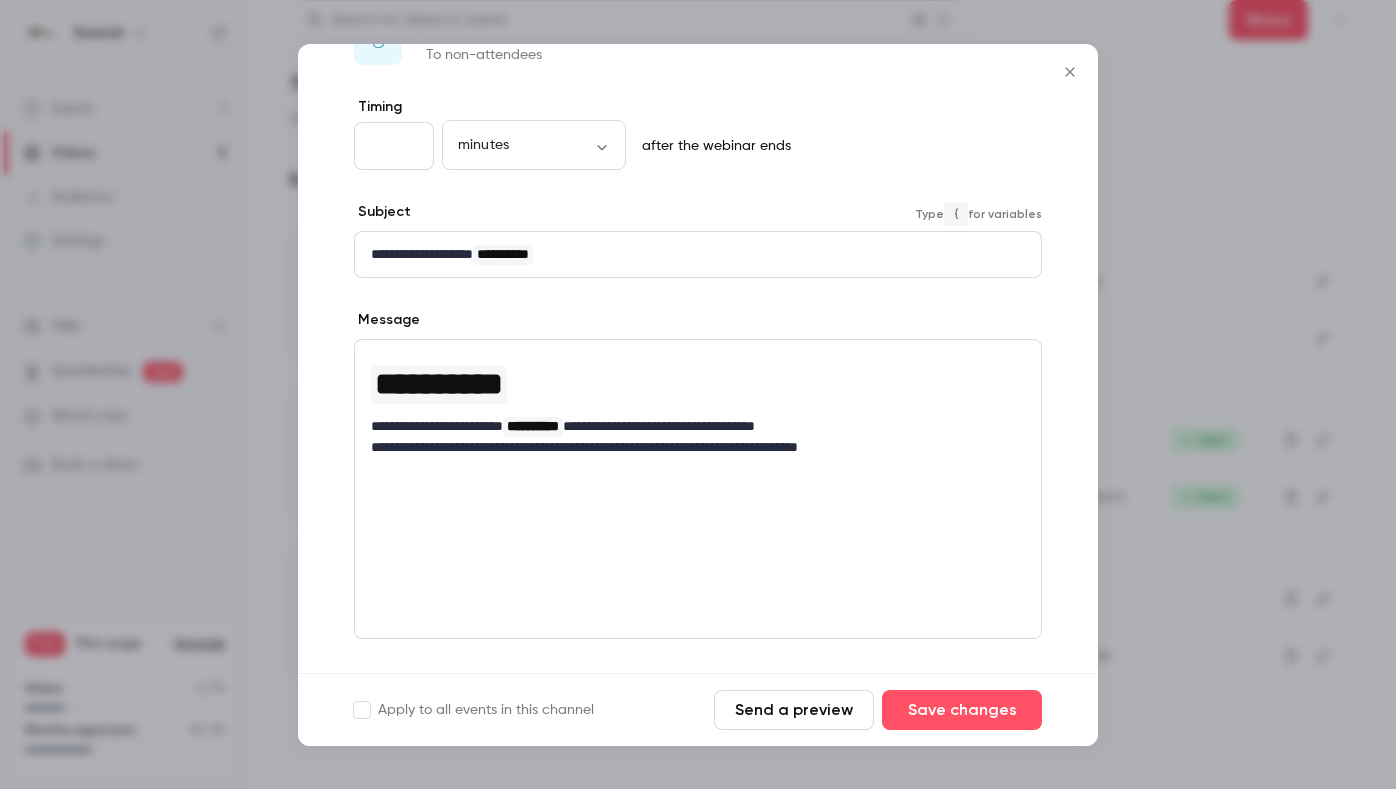 click on "**********" at bounding box center (690, 447) 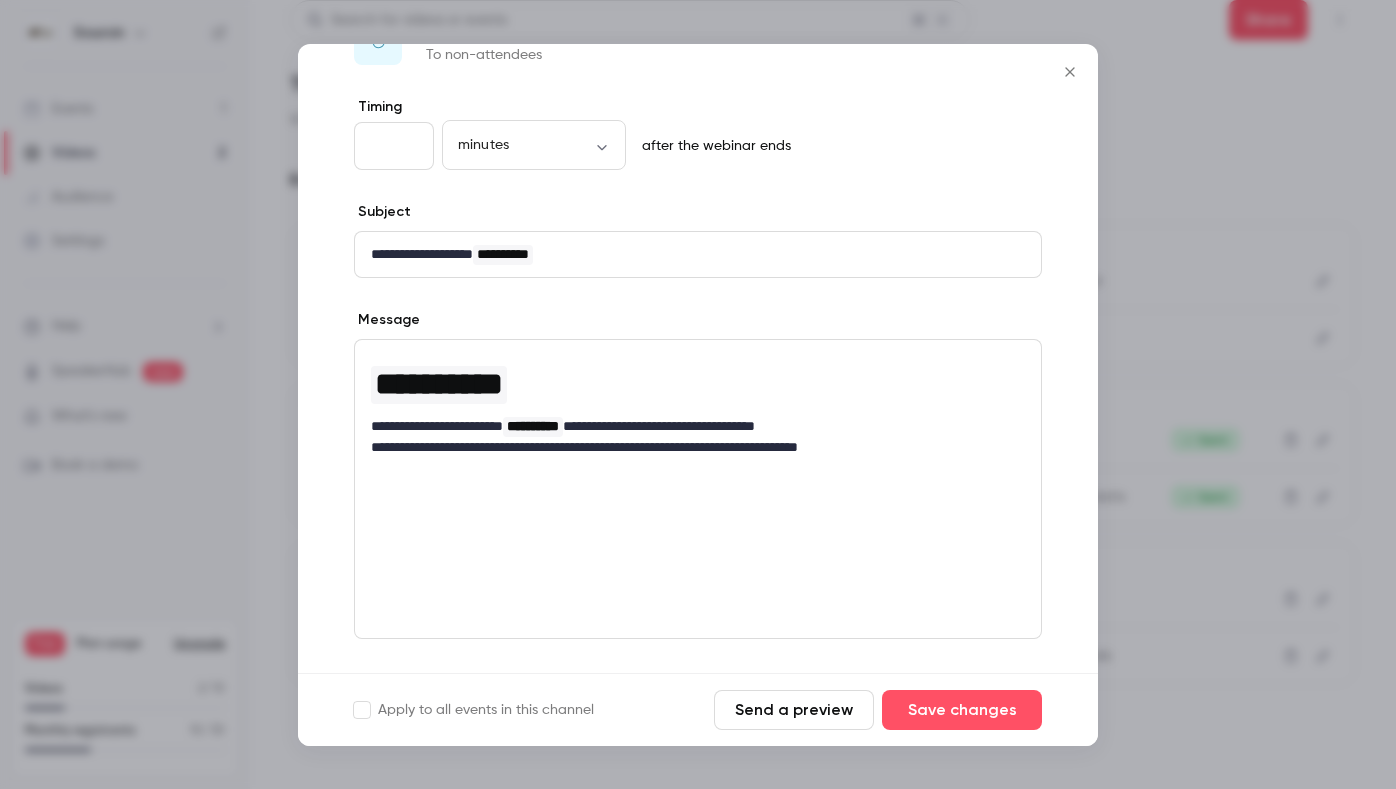 click on "**********" at bounding box center [698, 489] 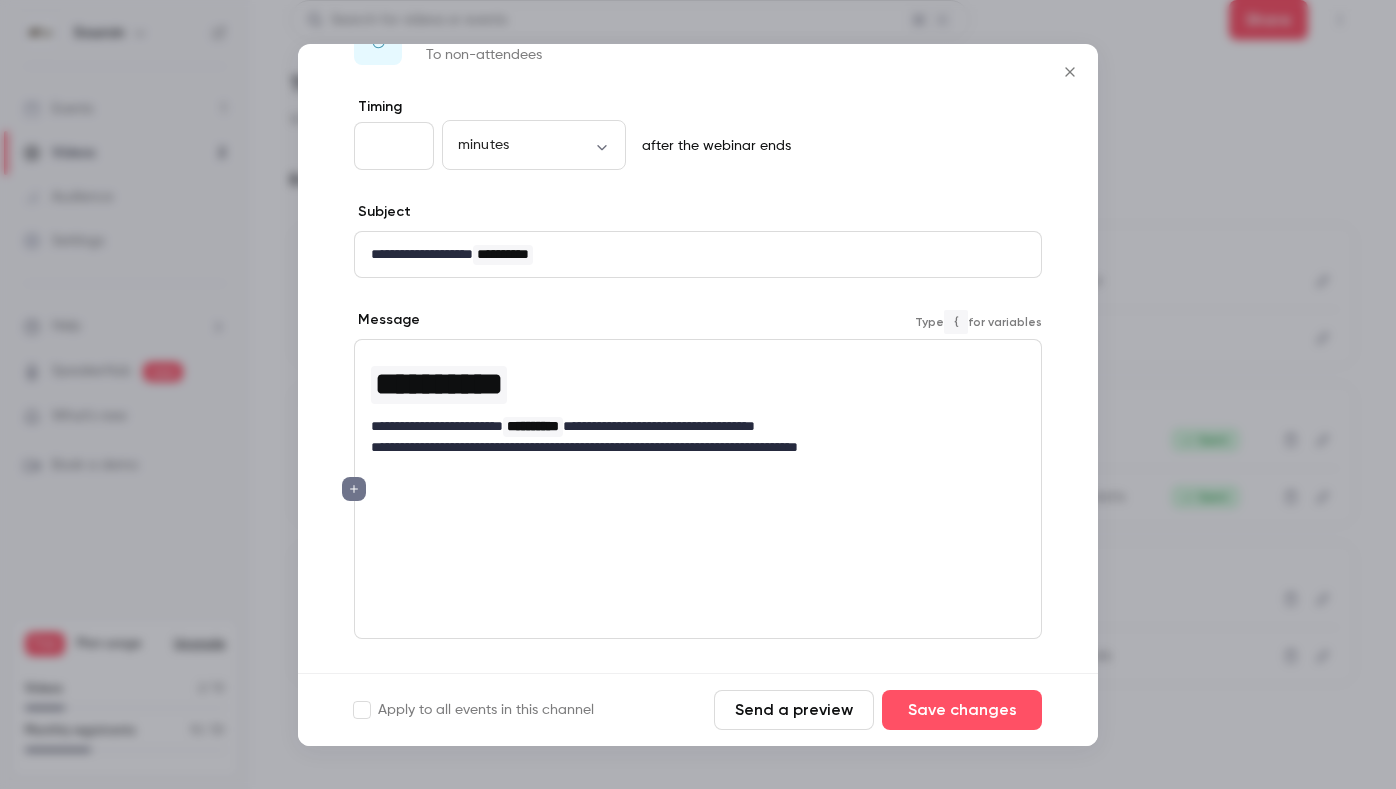 type 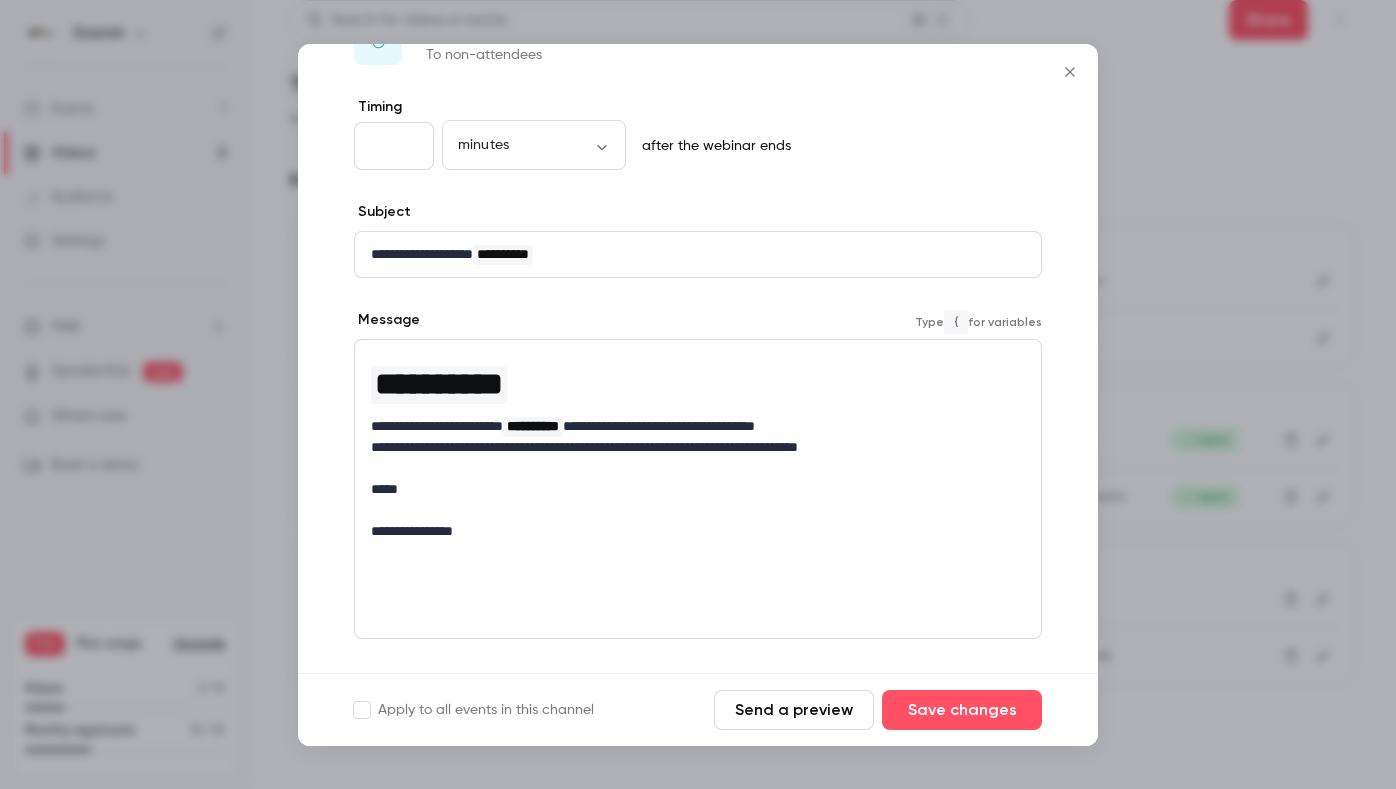 click on "*****" at bounding box center (690, 489) 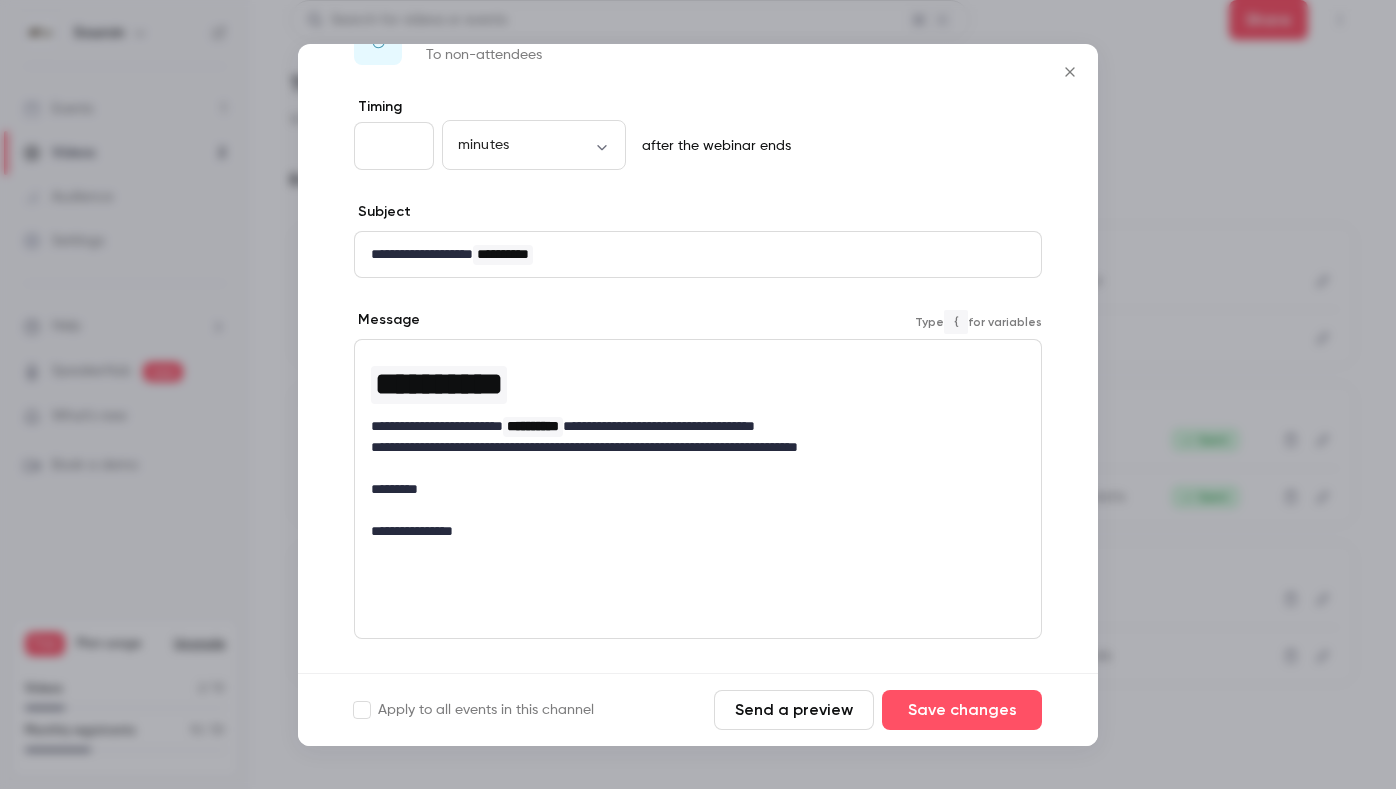 click on "*********" at bounding box center (690, 489) 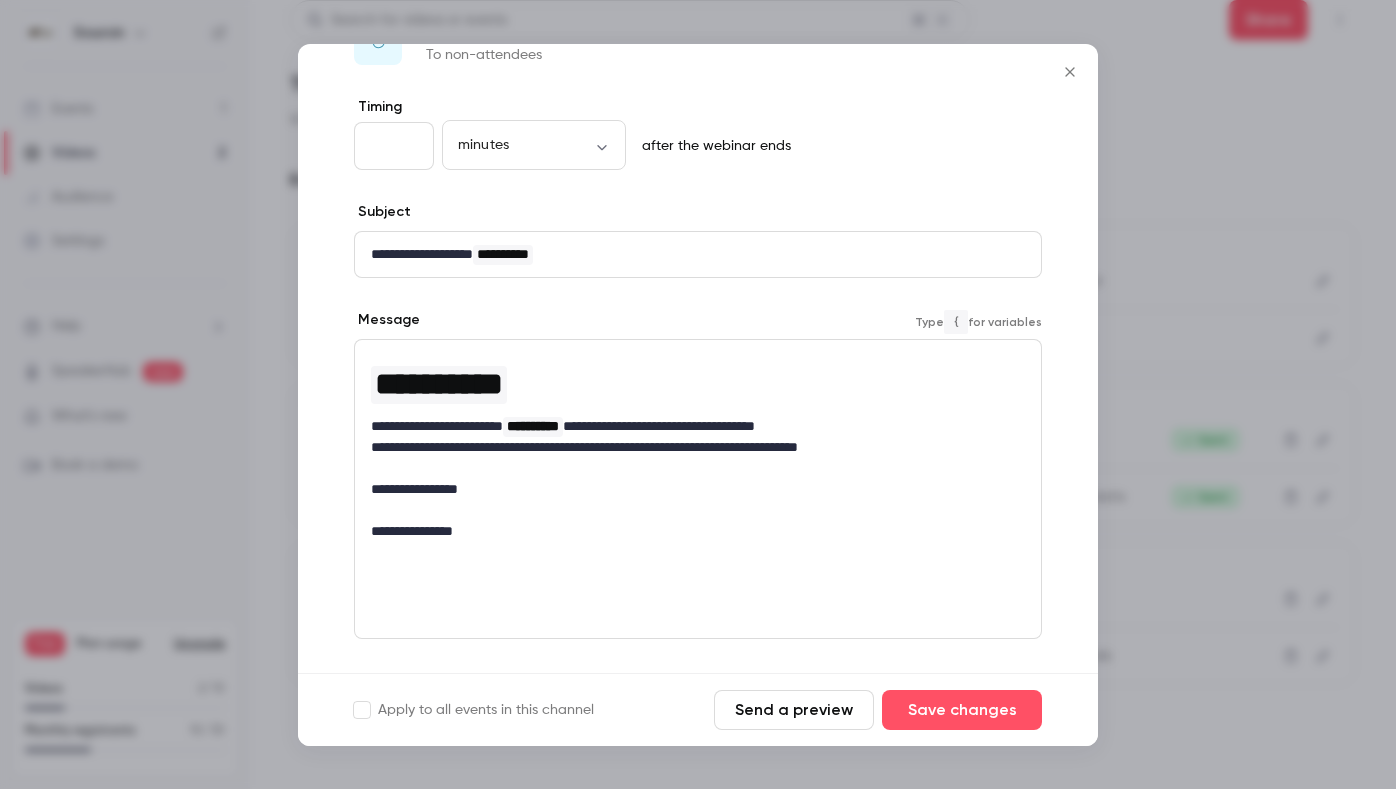 click on "**********" at bounding box center (690, 531) 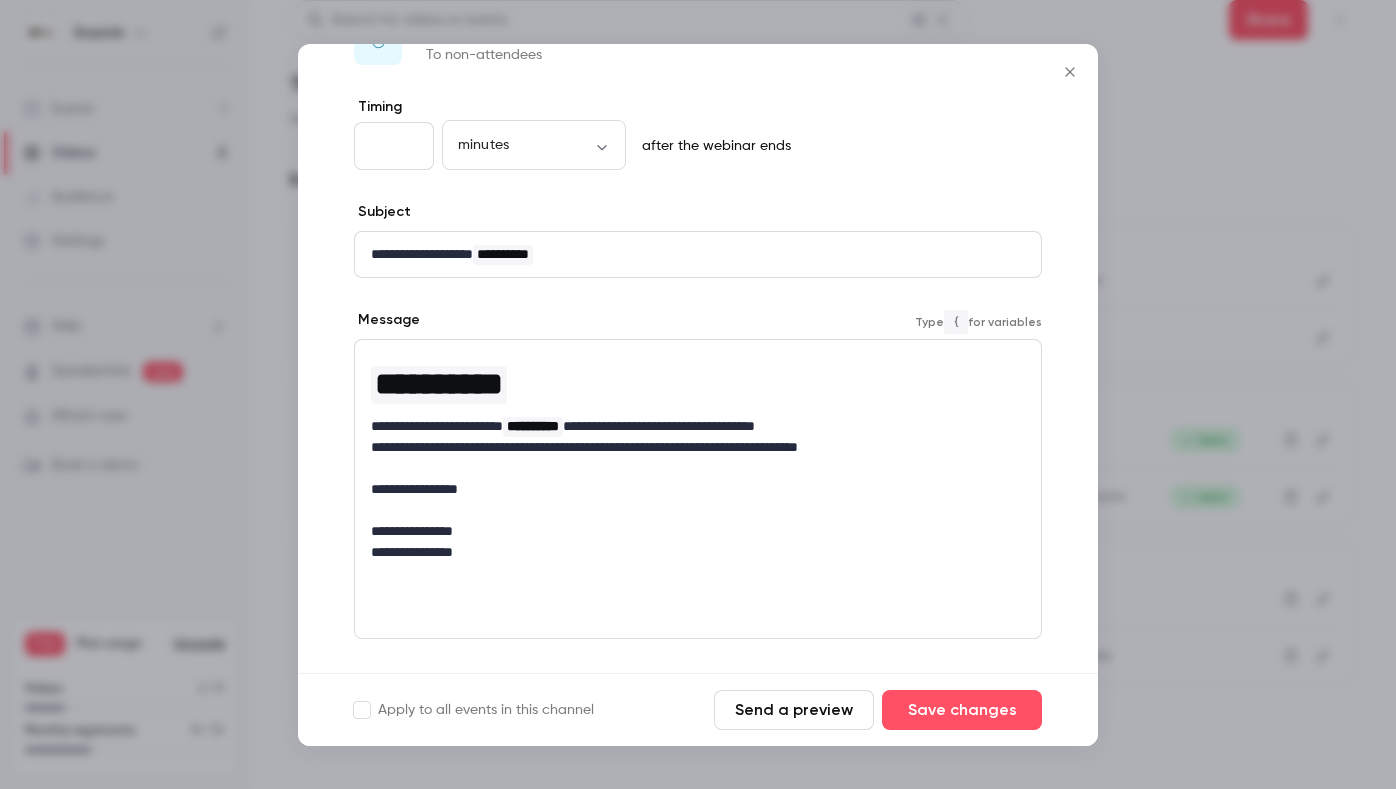 click on "**********" at bounding box center (690, 552) 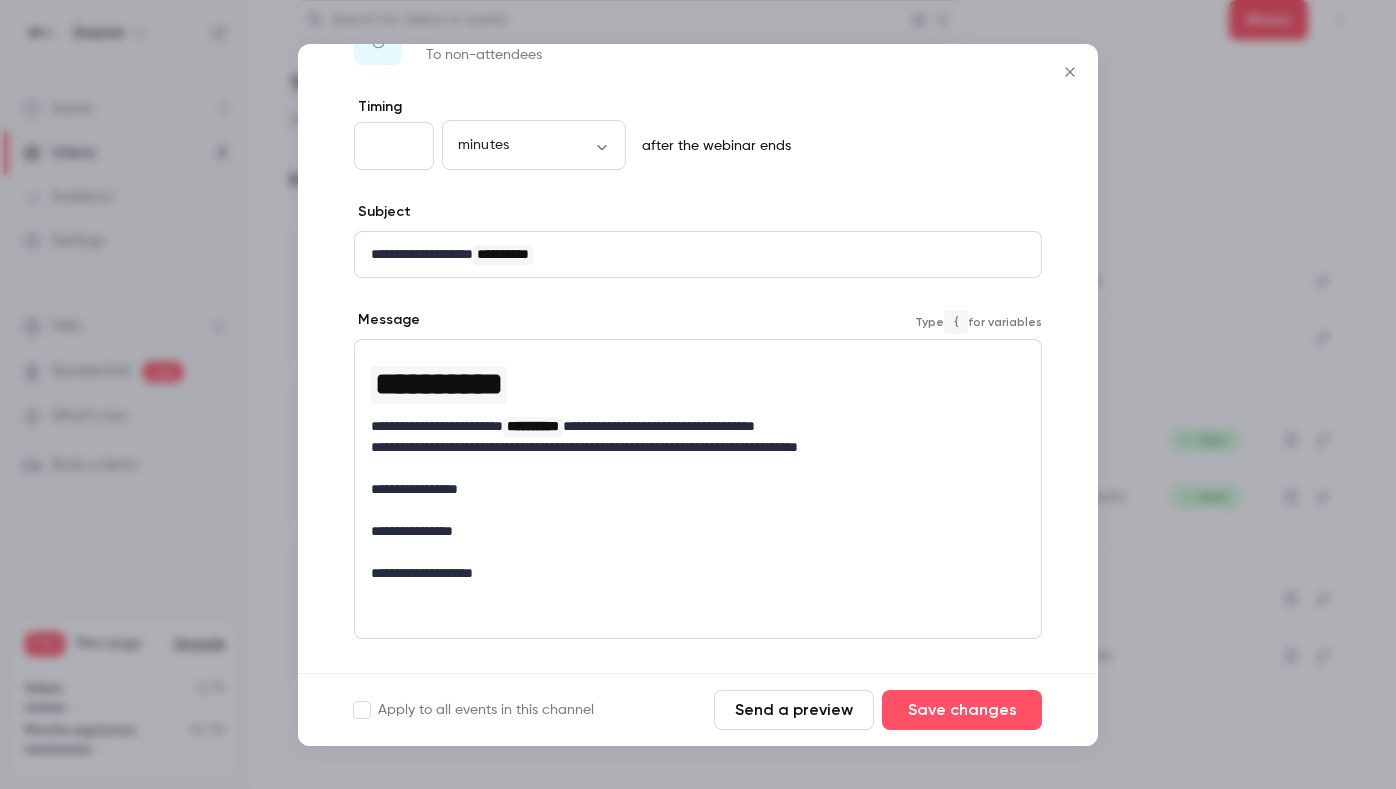 click on "**********" at bounding box center [690, 573] 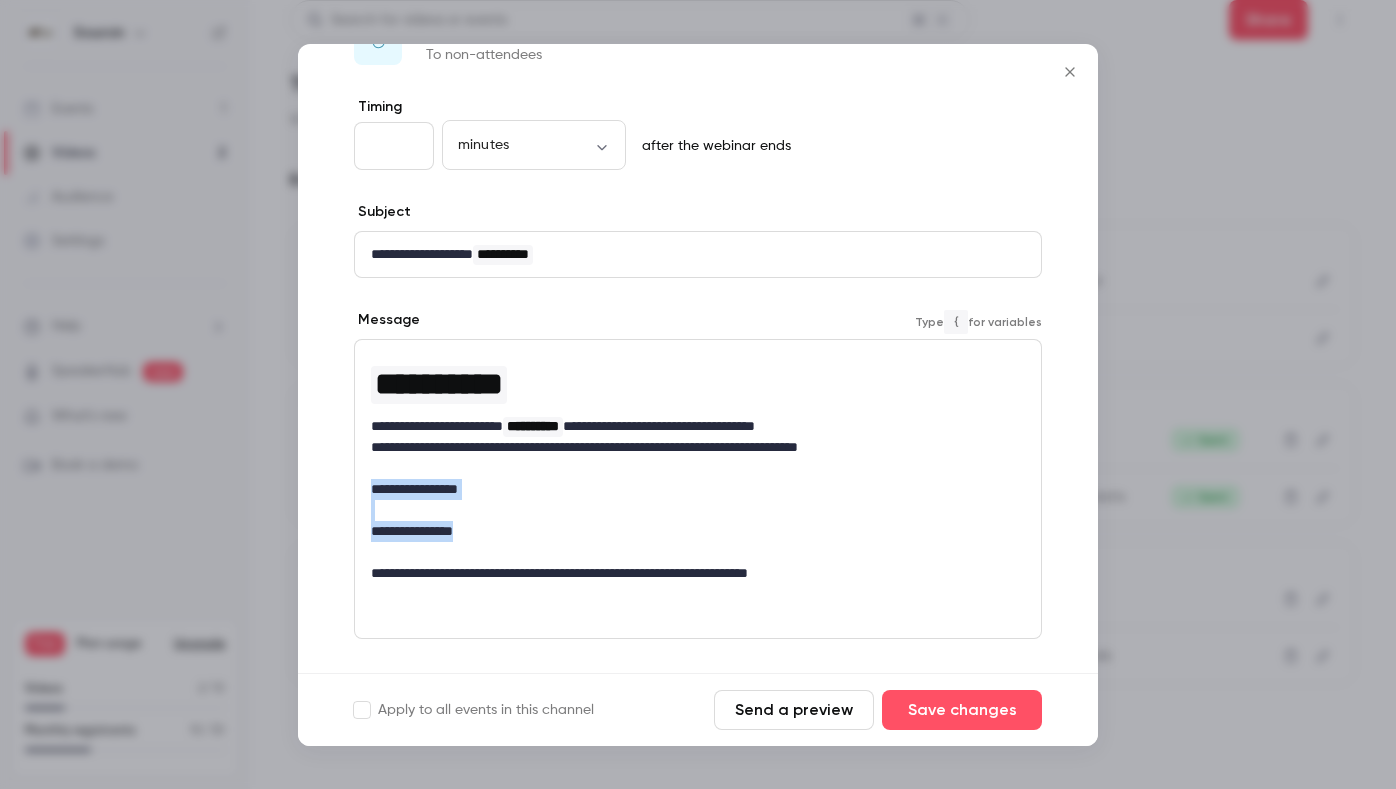 drag, startPoint x: 549, startPoint y: 536, endPoint x: 367, endPoint y: 494, distance: 186.7833 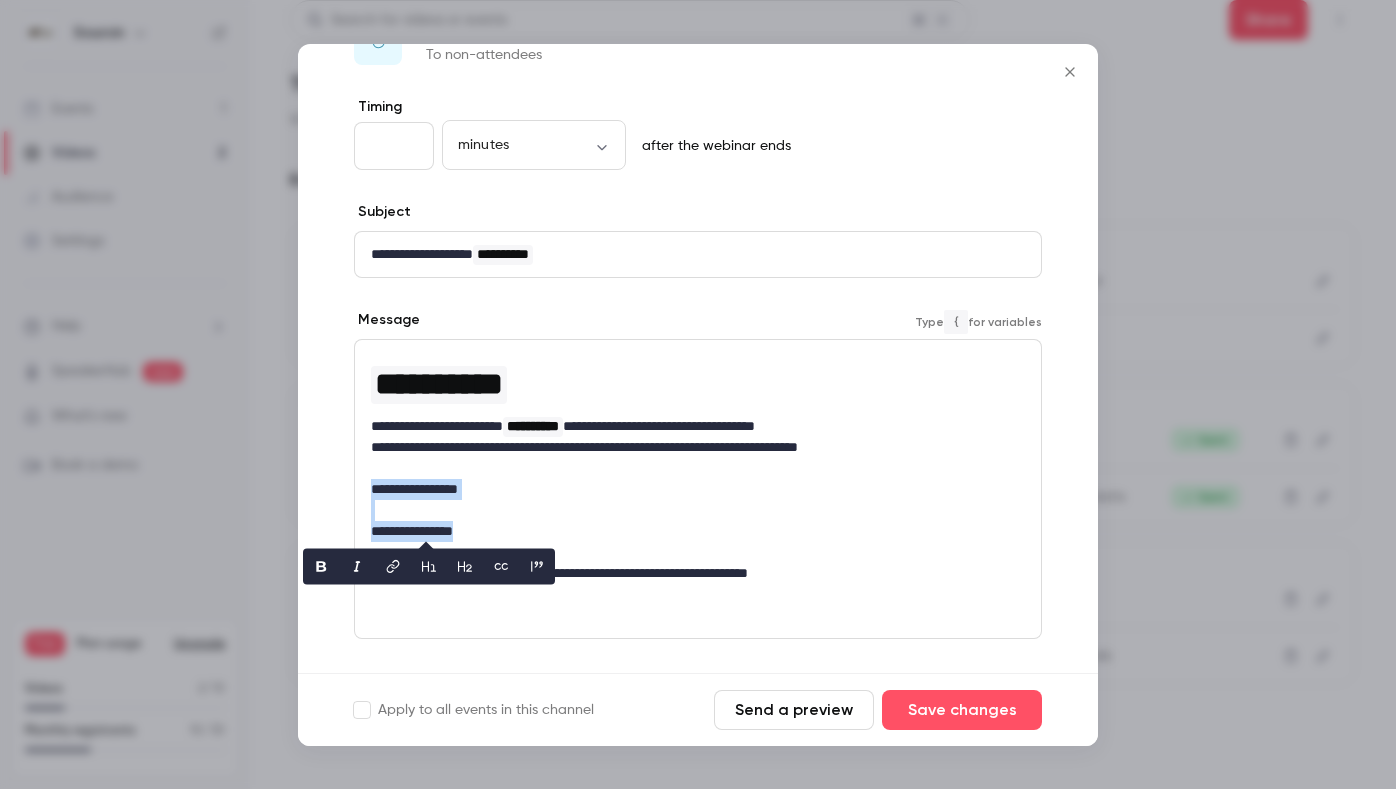 copy on "**********" 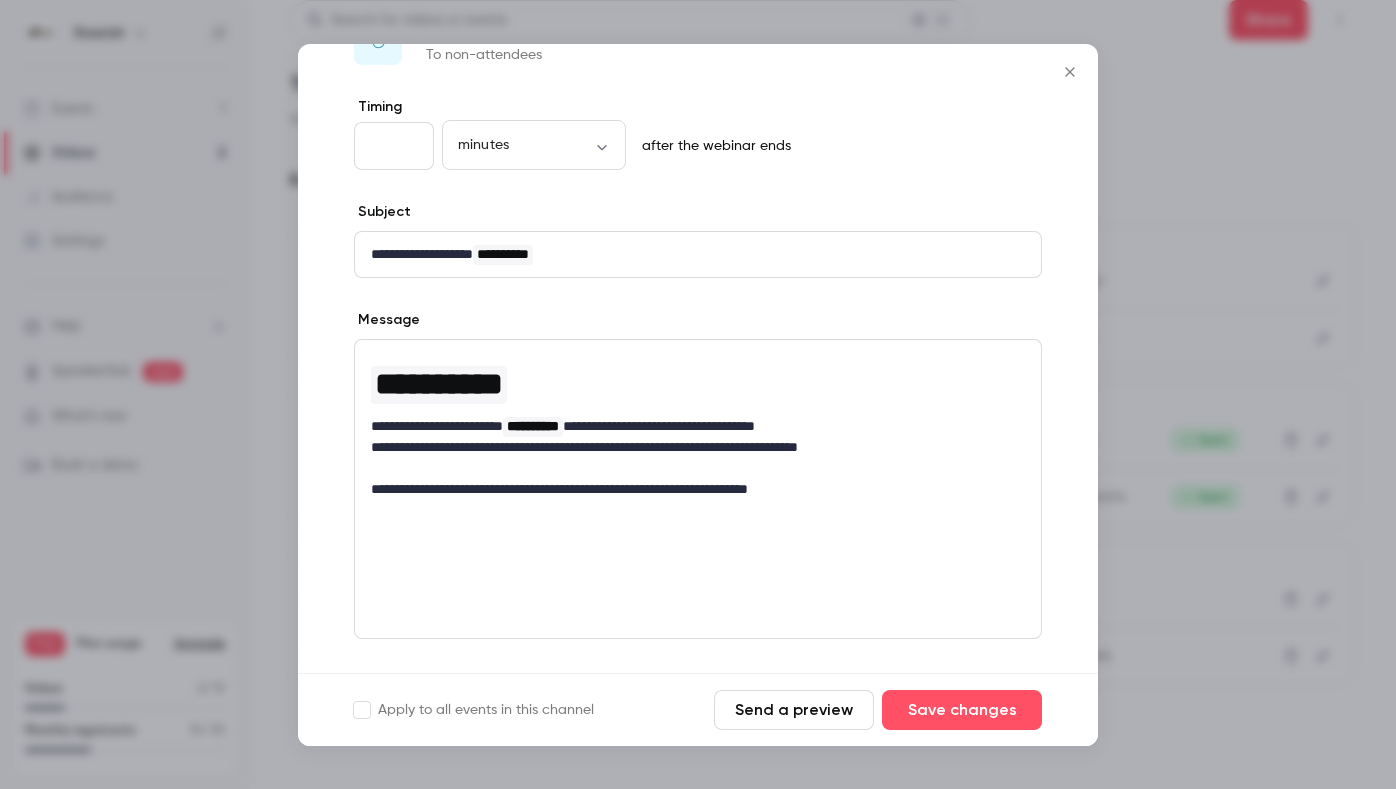 click on "**********" at bounding box center (698, 489) 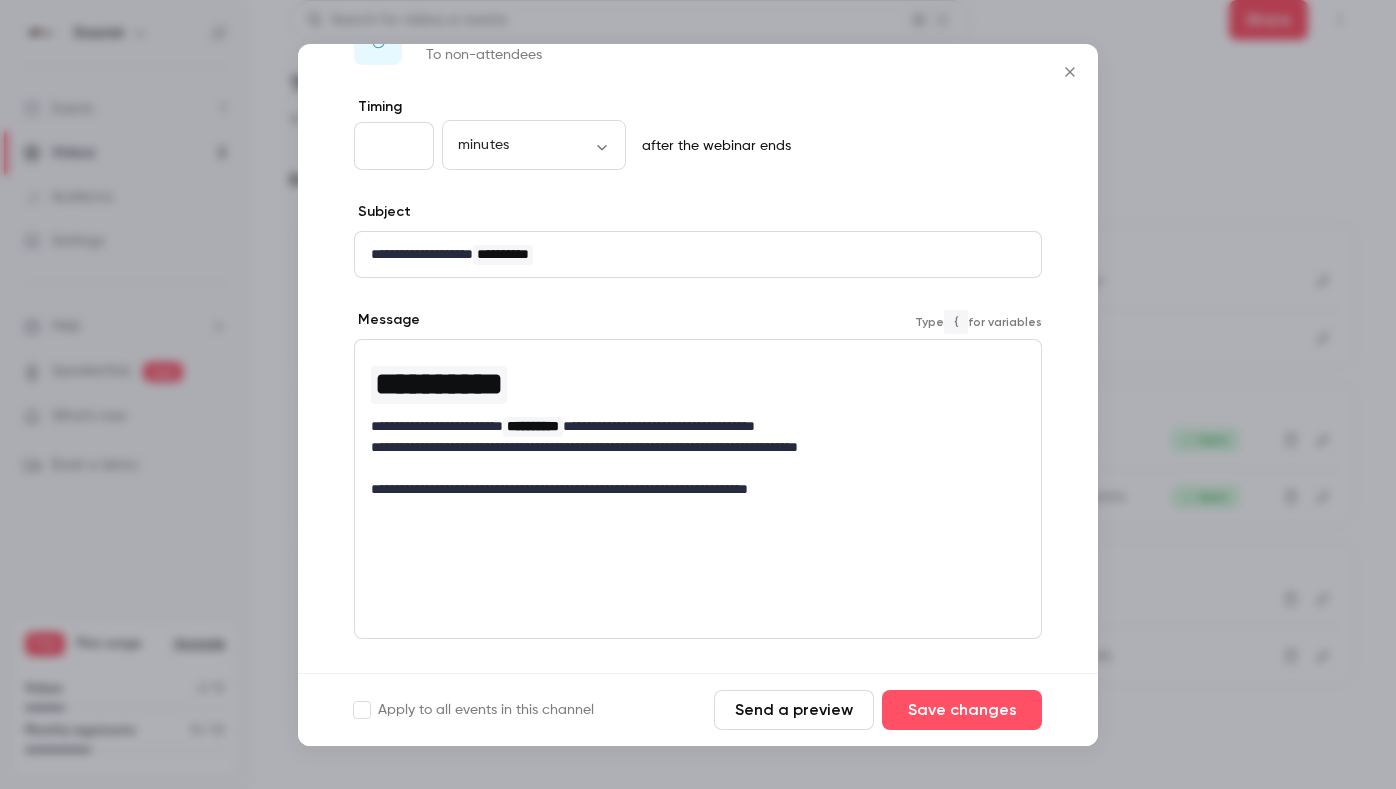 click on "**********" at bounding box center [698, 426] 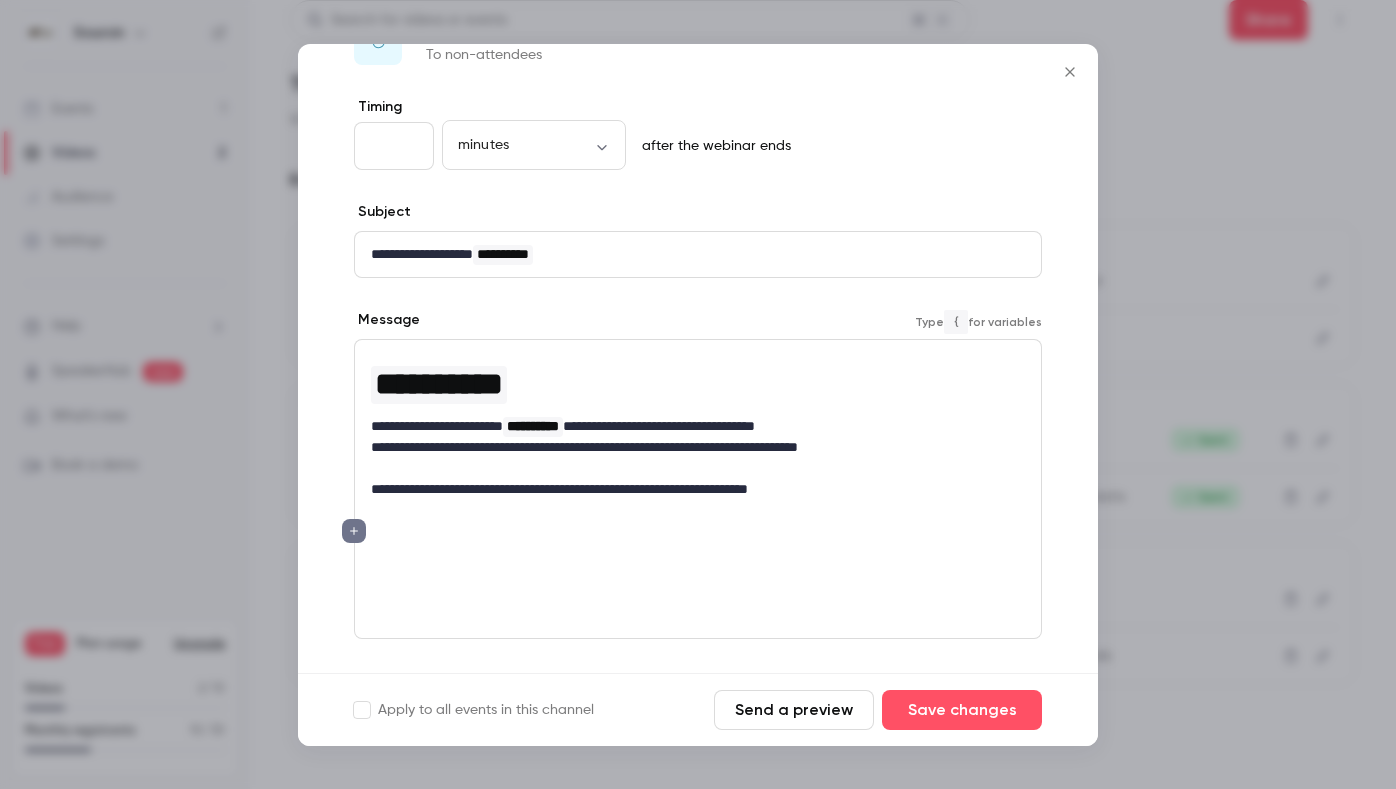 scroll, scrollTop: 0, scrollLeft: 0, axis: both 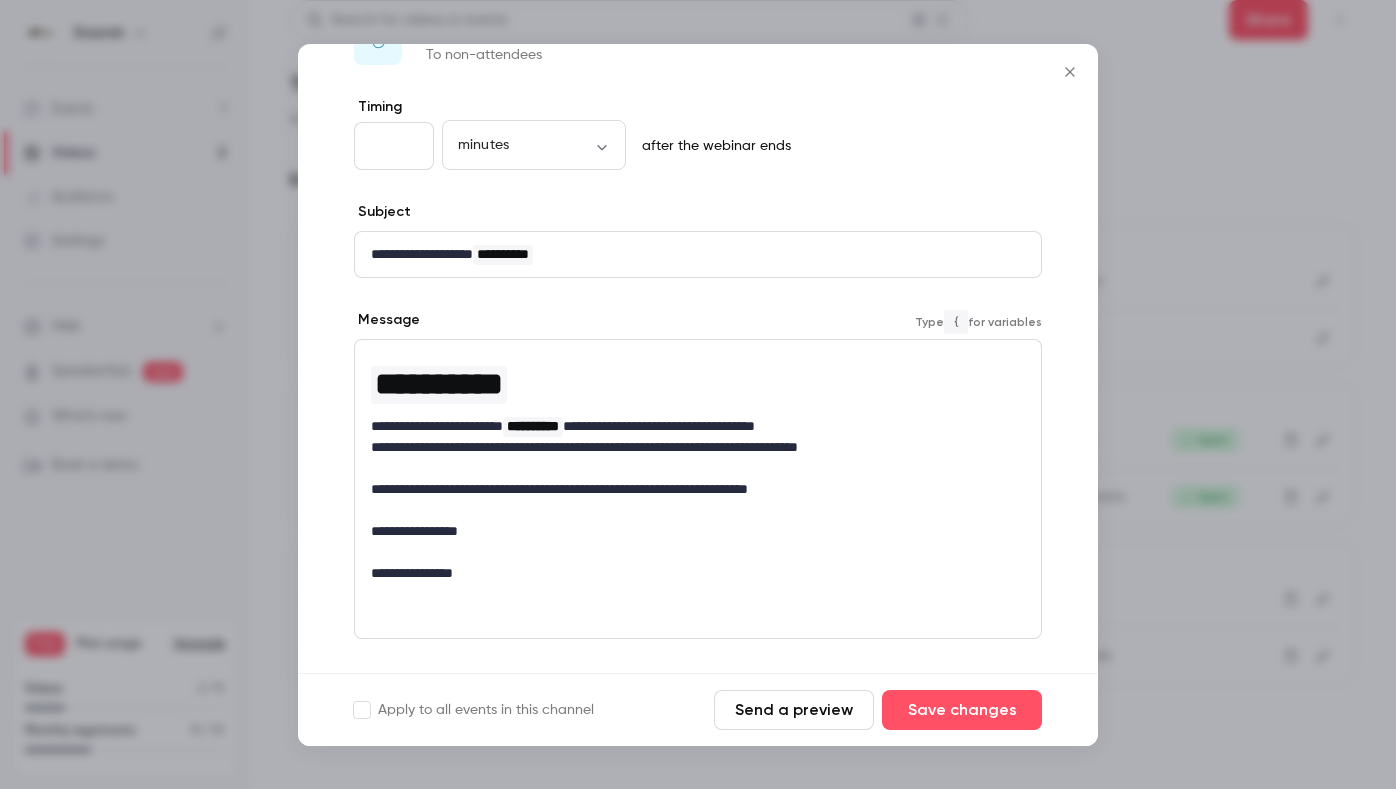 click on "**********" at bounding box center [690, 489] 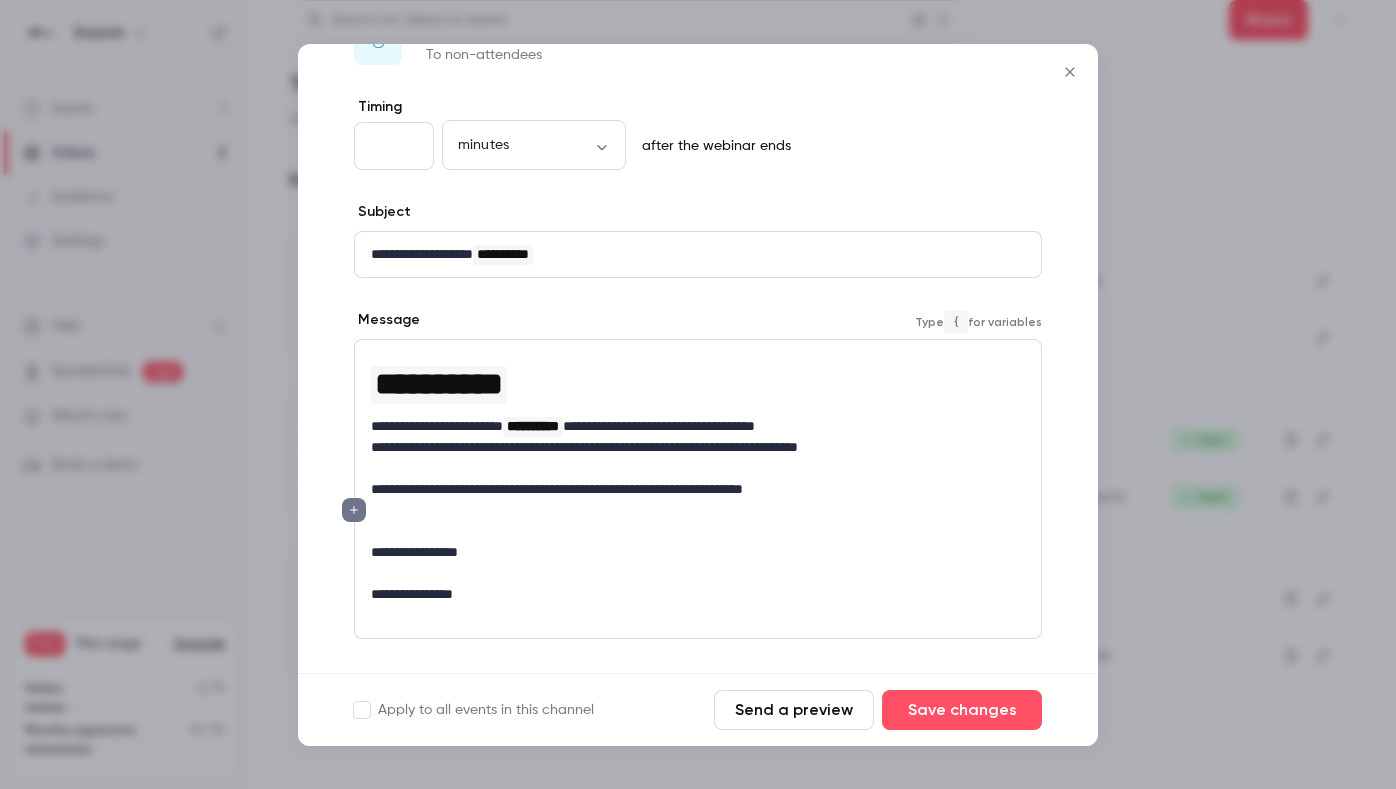 scroll, scrollTop: 0, scrollLeft: 0, axis: both 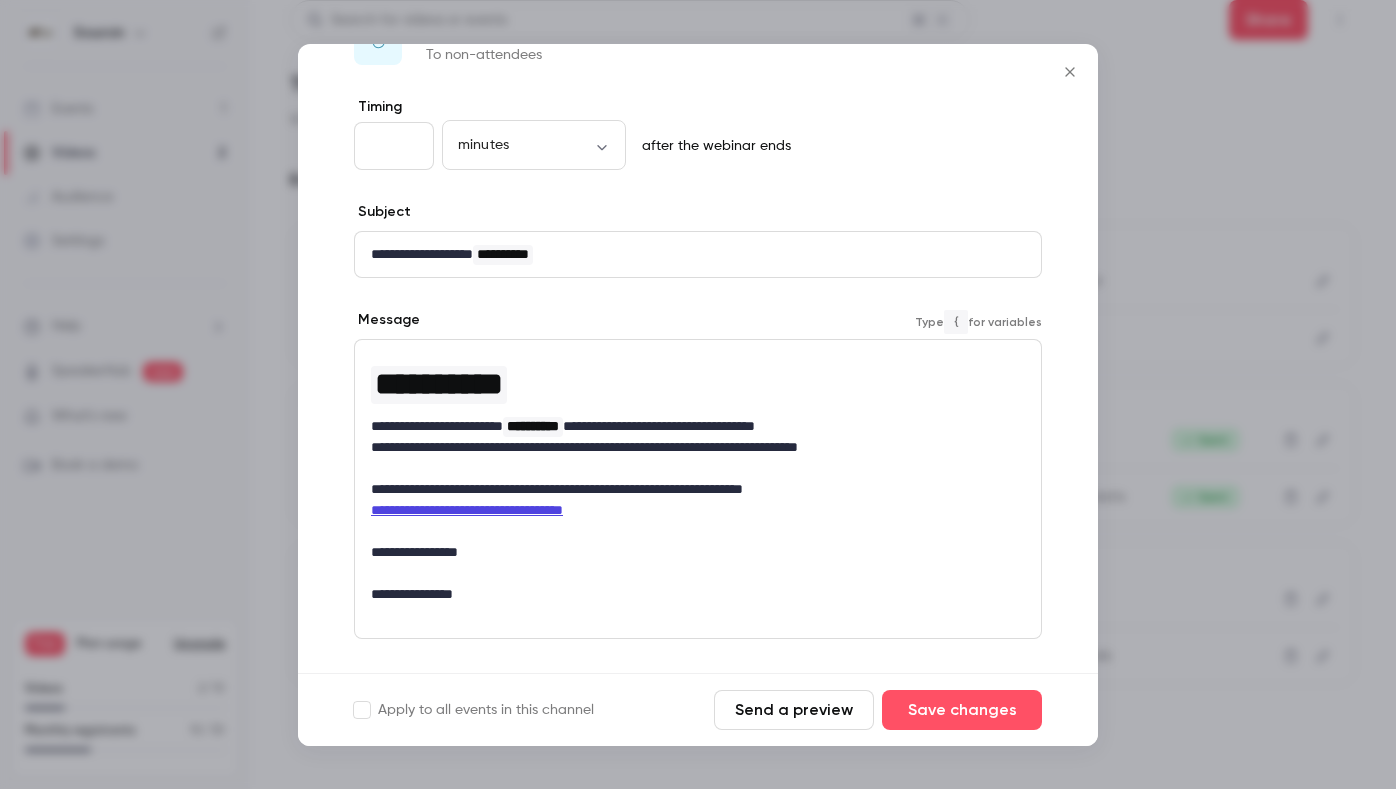 drag, startPoint x: 516, startPoint y: 489, endPoint x: 525, endPoint y: 500, distance: 14.21267 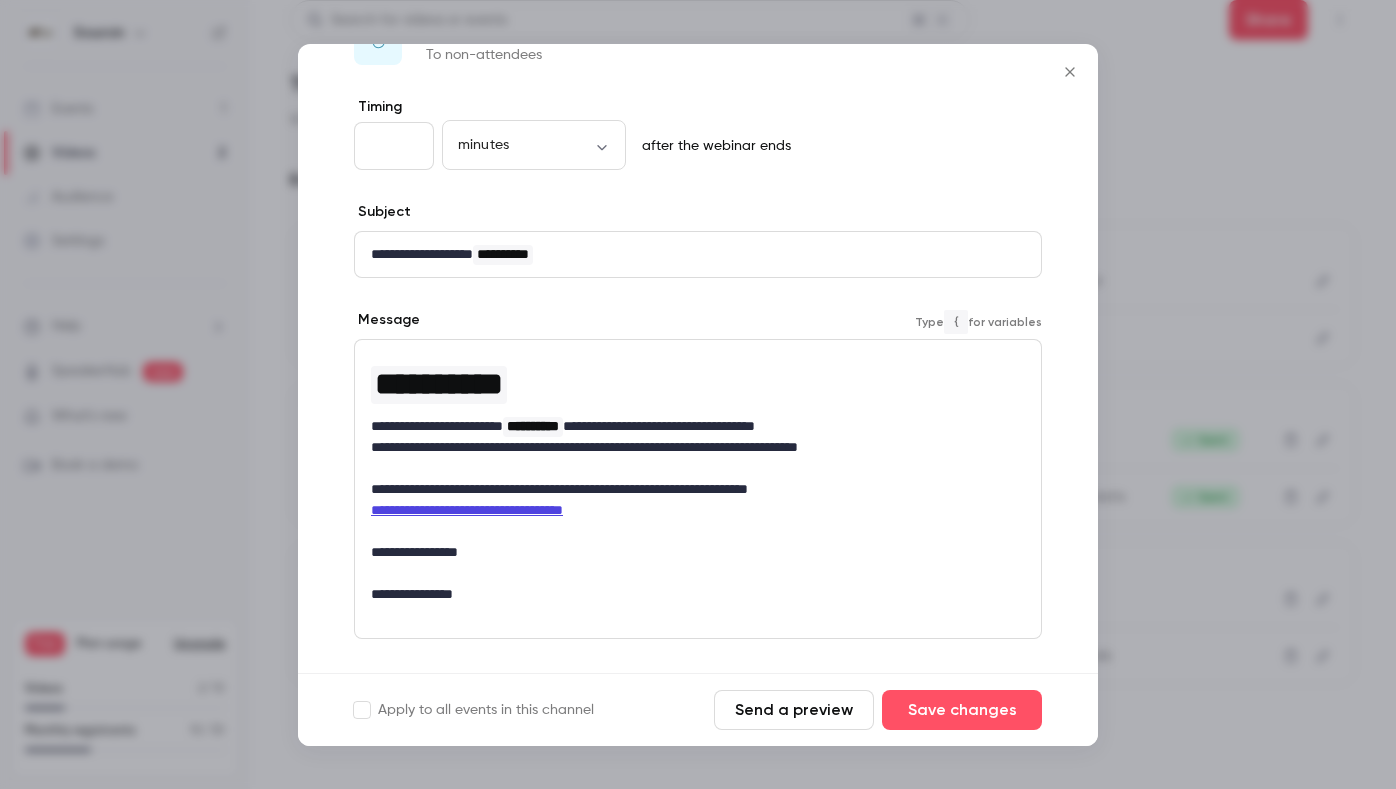 click on "**********" at bounding box center (690, 489) 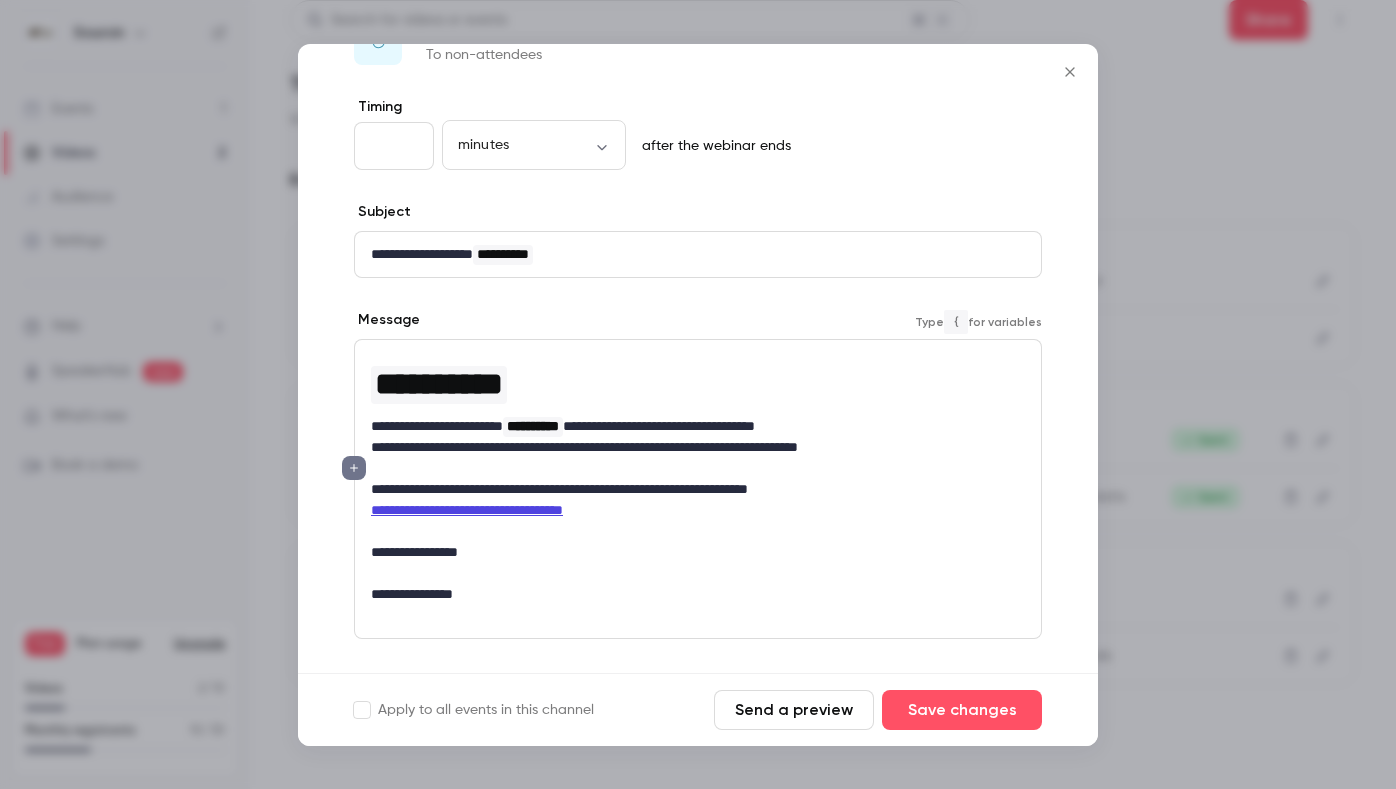 click on "**********" at bounding box center (690, 552) 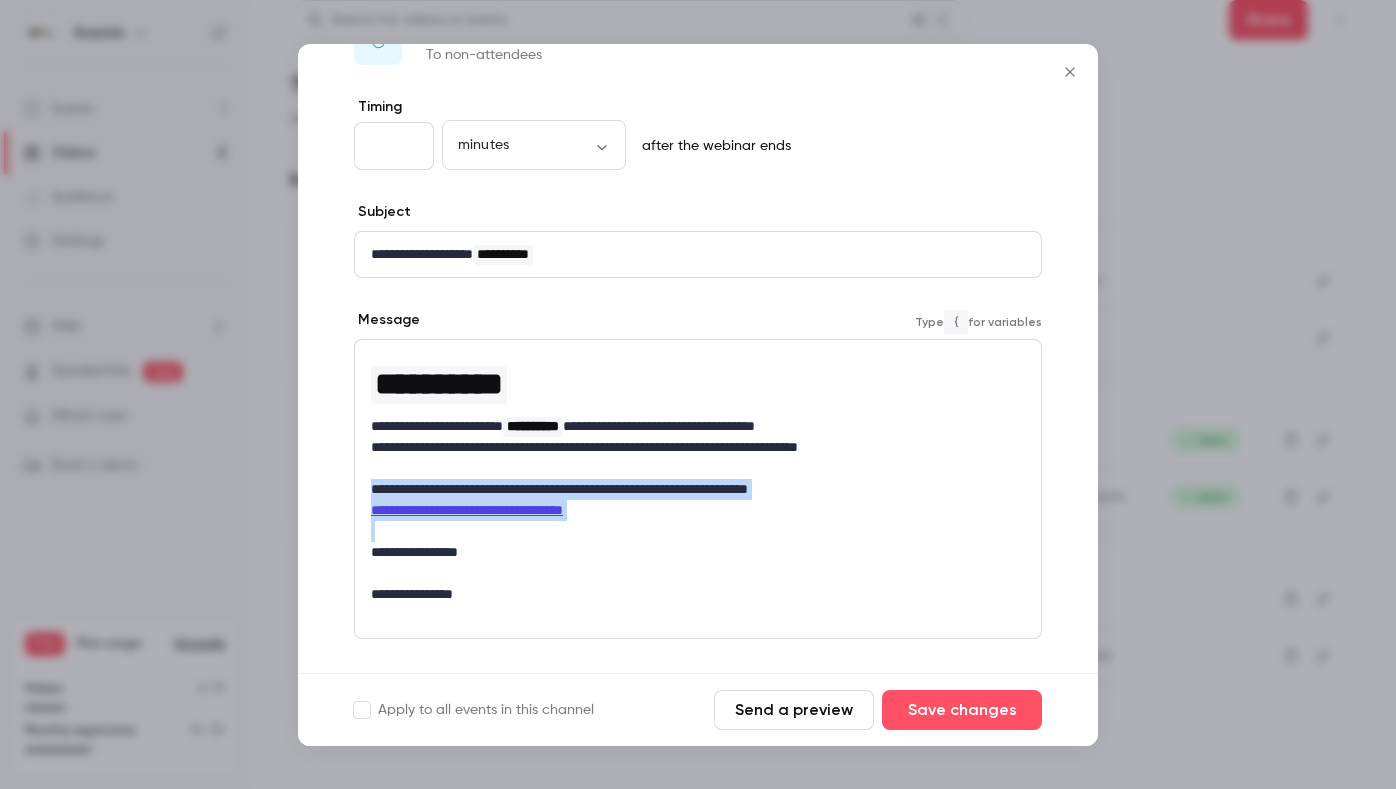 drag, startPoint x: 692, startPoint y: 522, endPoint x: 342, endPoint y: 494, distance: 351.11823 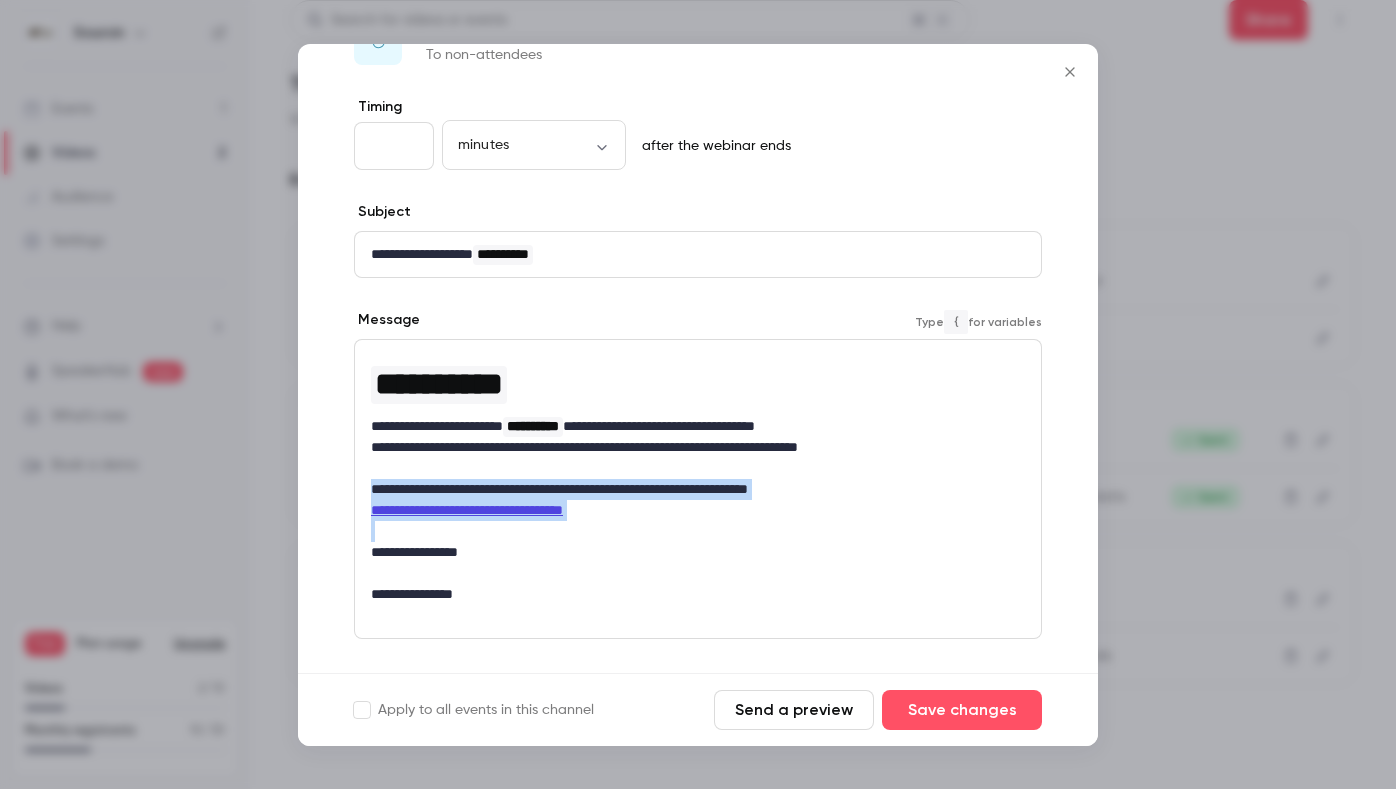 click on "**********" at bounding box center [698, 458] 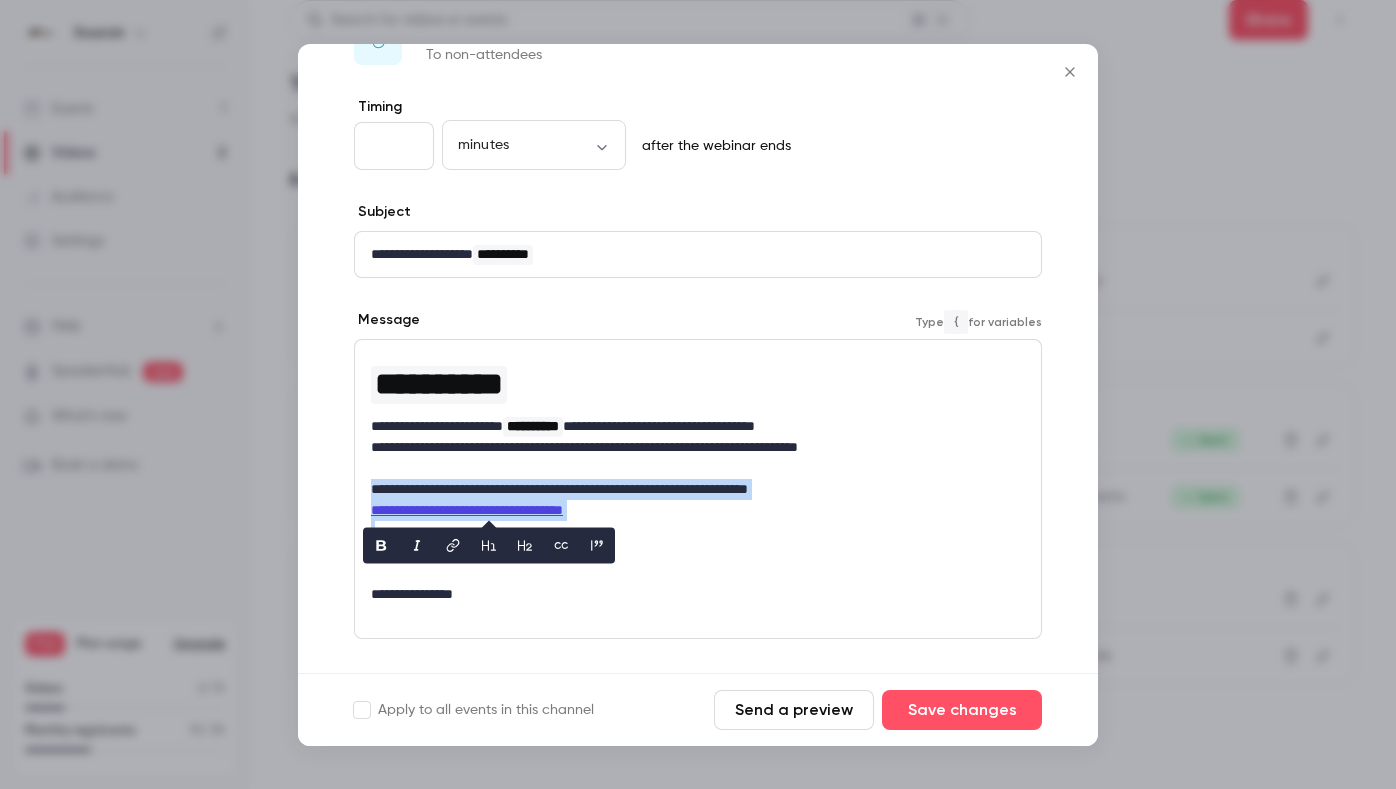 copy on "**********" 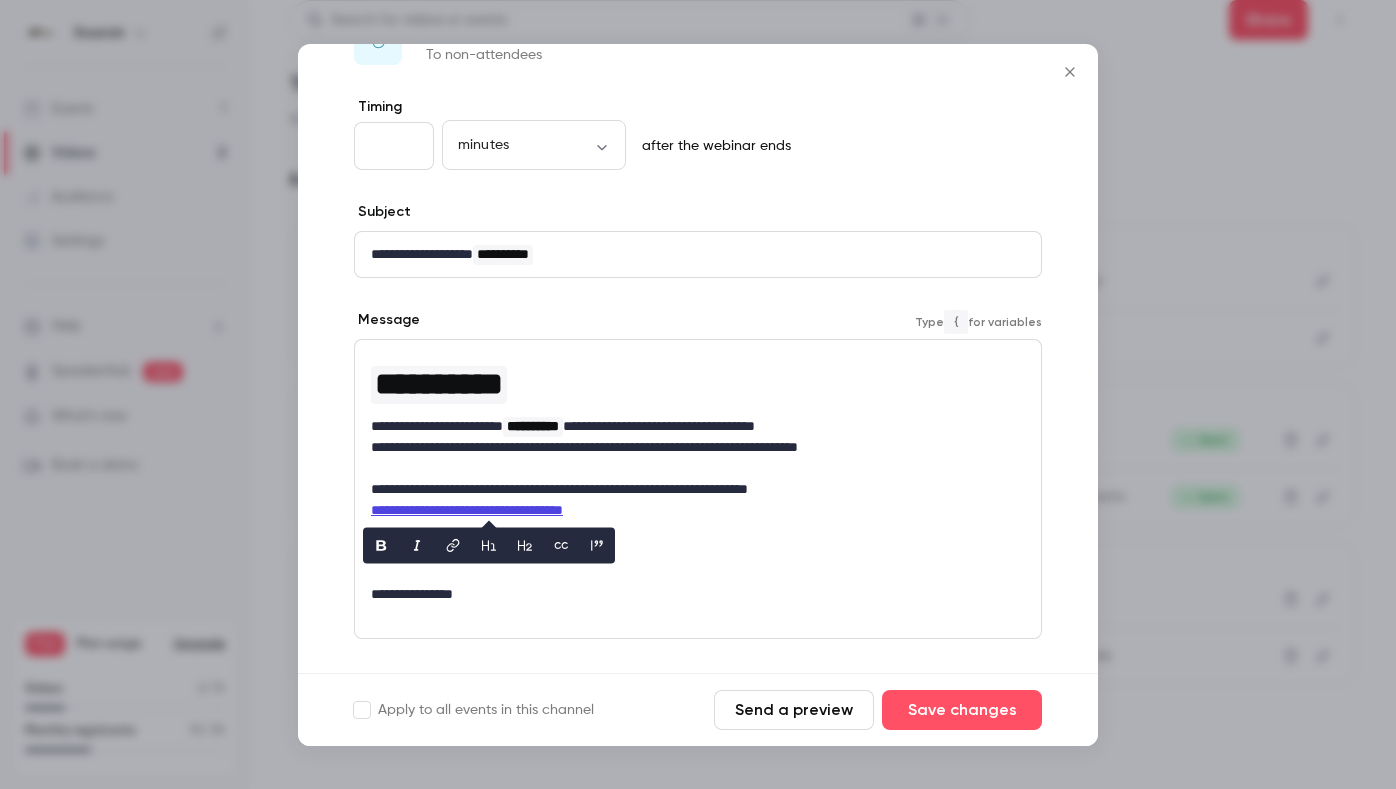 click on "**********" at bounding box center (690, 594) 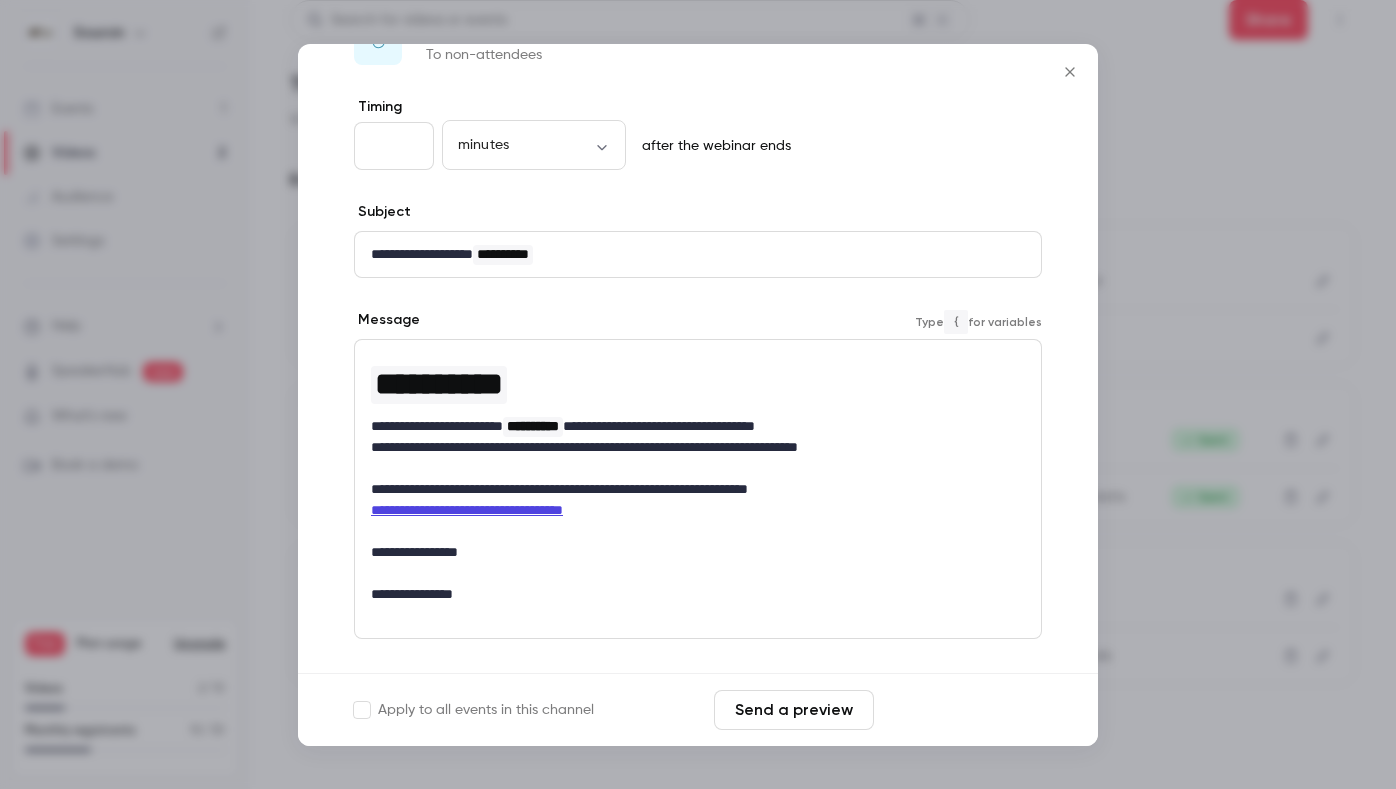 click on "Save changes" at bounding box center (962, 710) 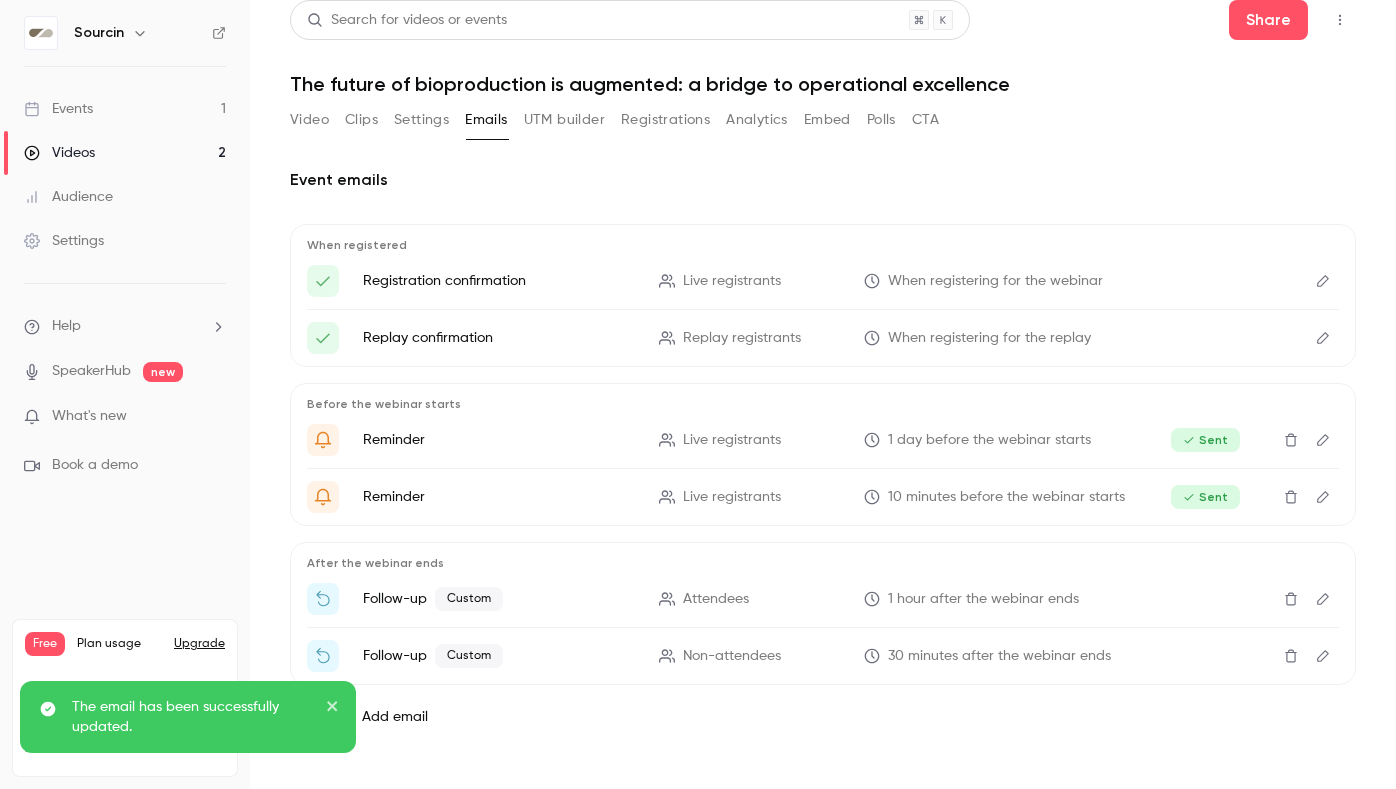 click 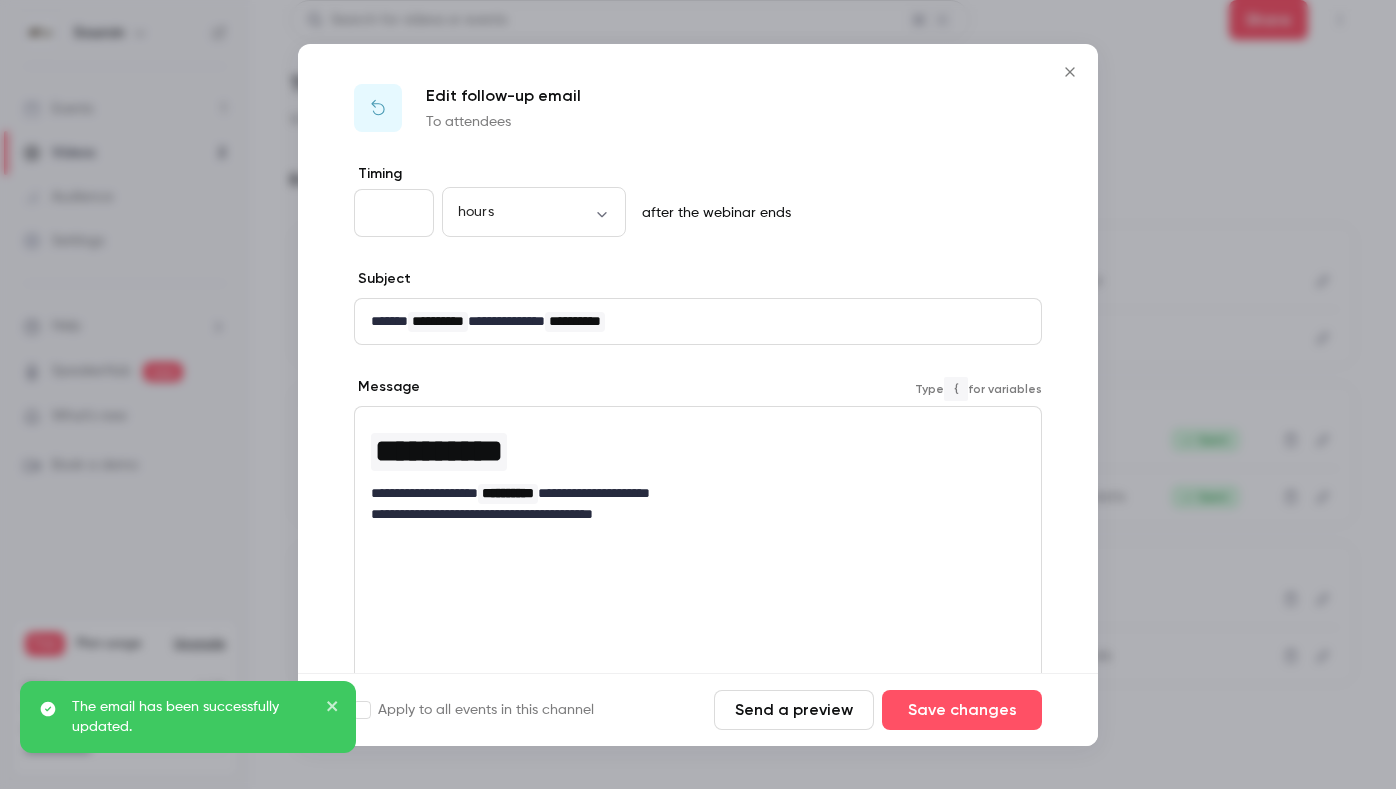 click on "**********" at bounding box center [698, 472] 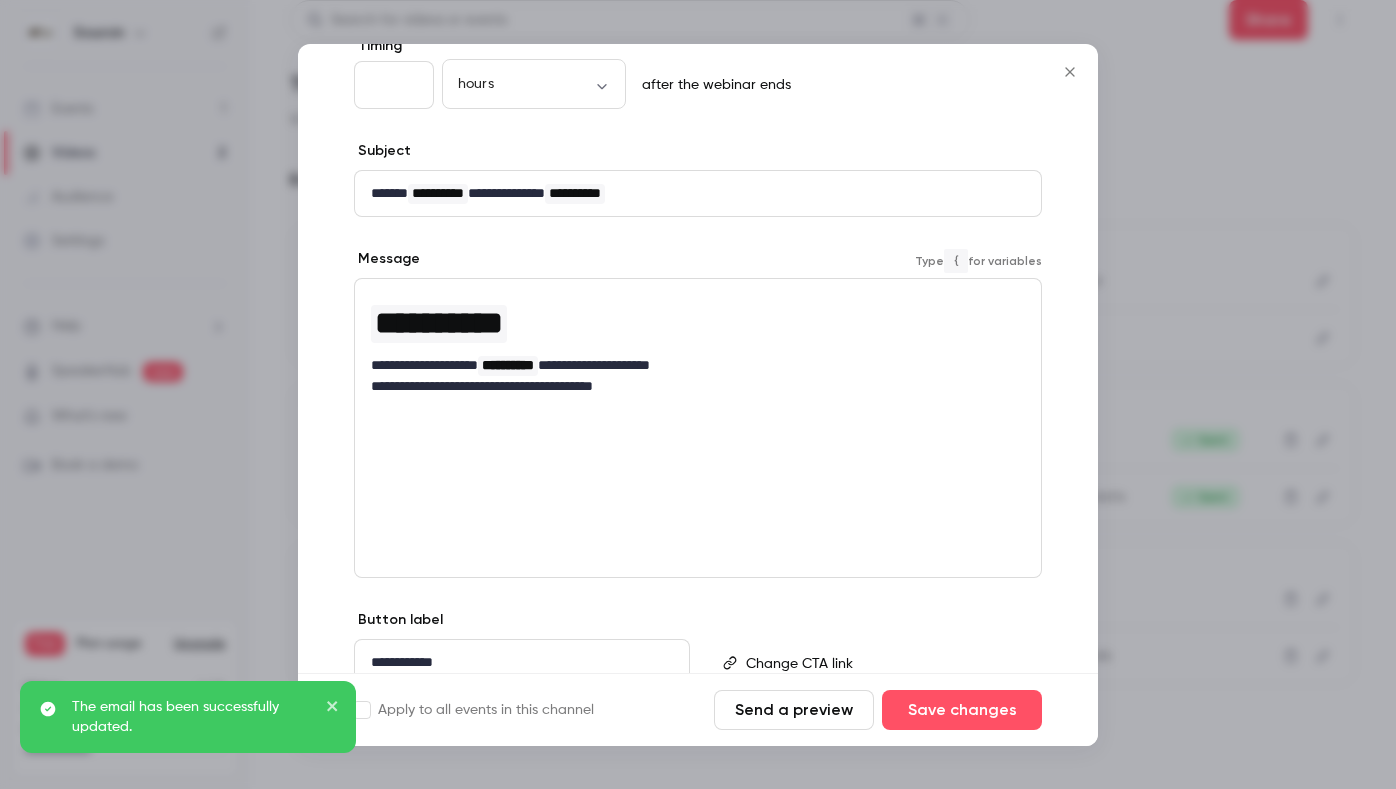 scroll, scrollTop: 213, scrollLeft: 0, axis: vertical 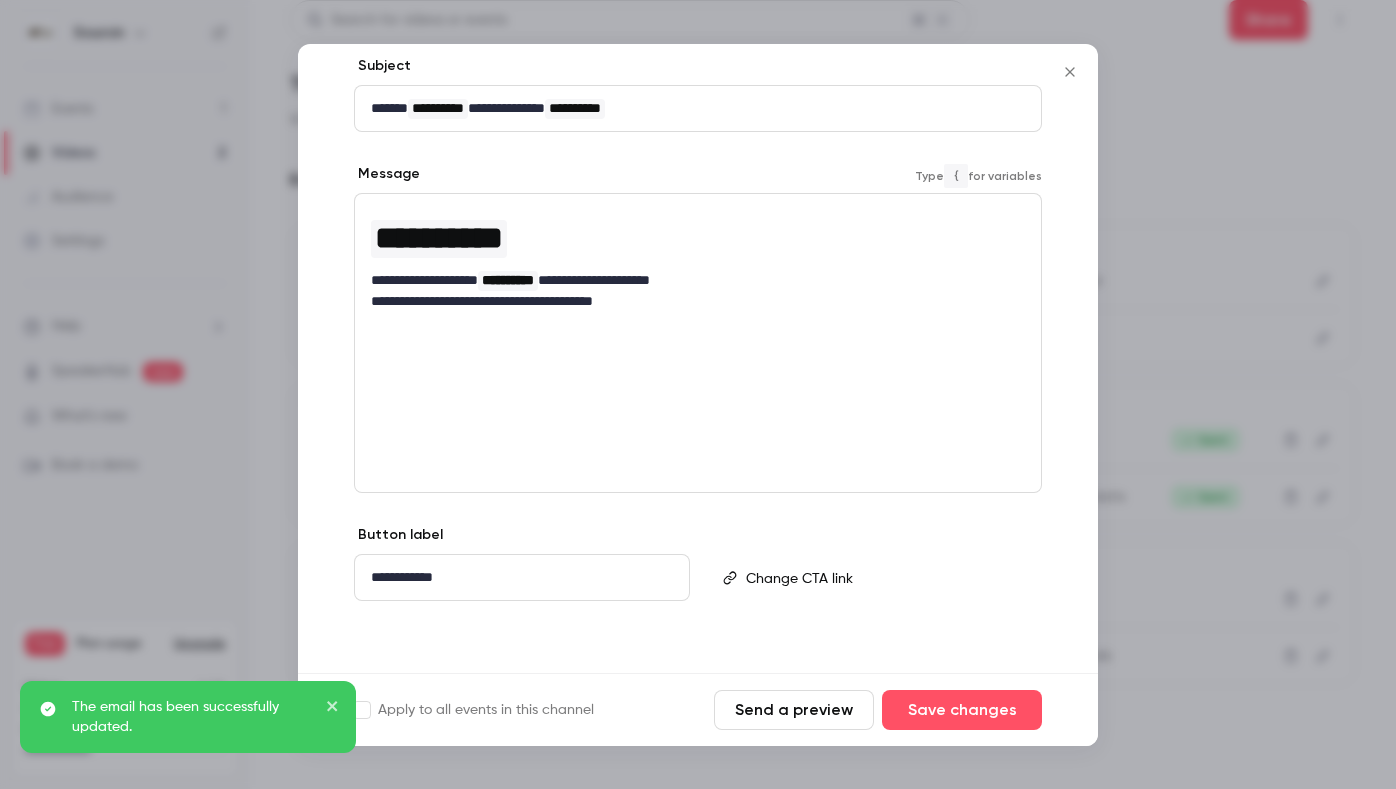 click on "**********" at bounding box center (698, 343) 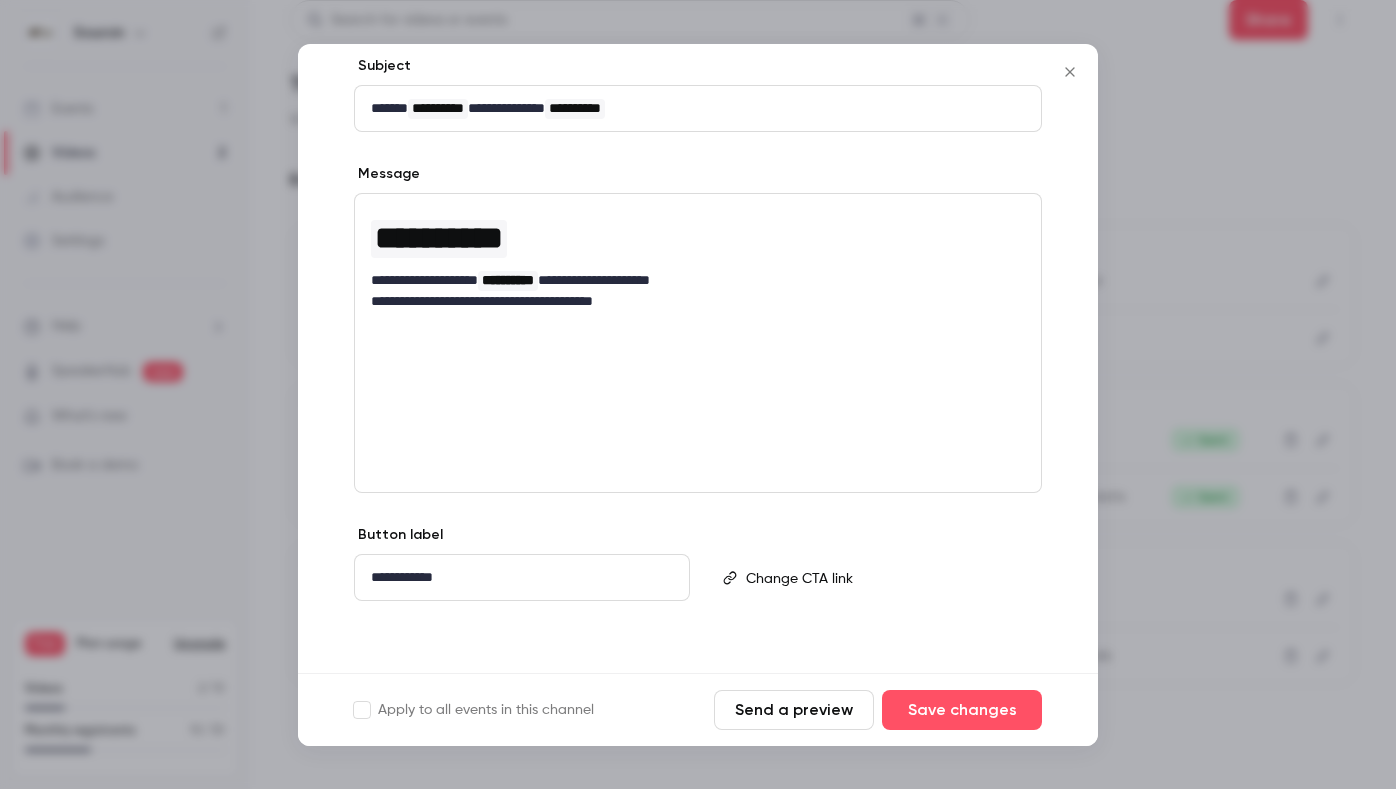 click on "**********" at bounding box center [690, 301] 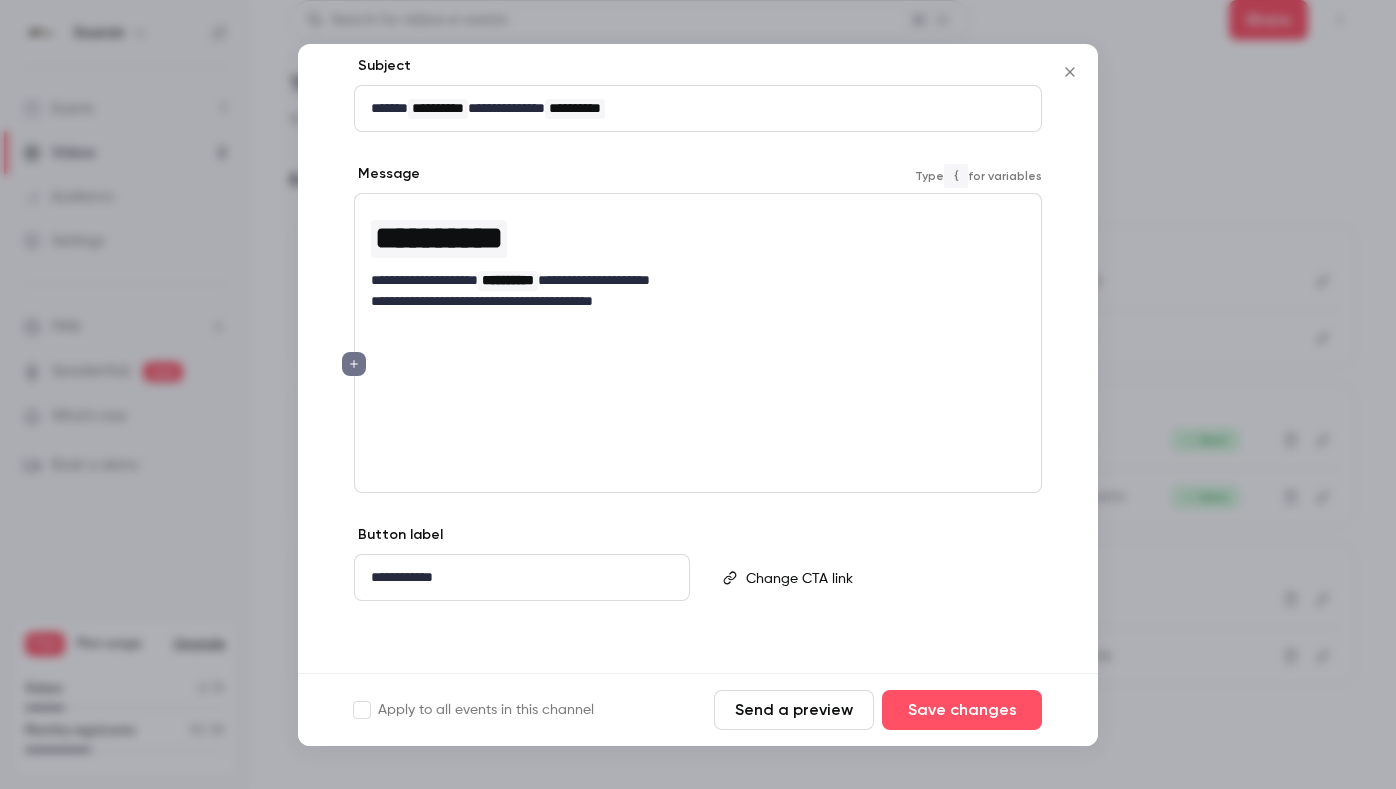 scroll, scrollTop: 0, scrollLeft: 0, axis: both 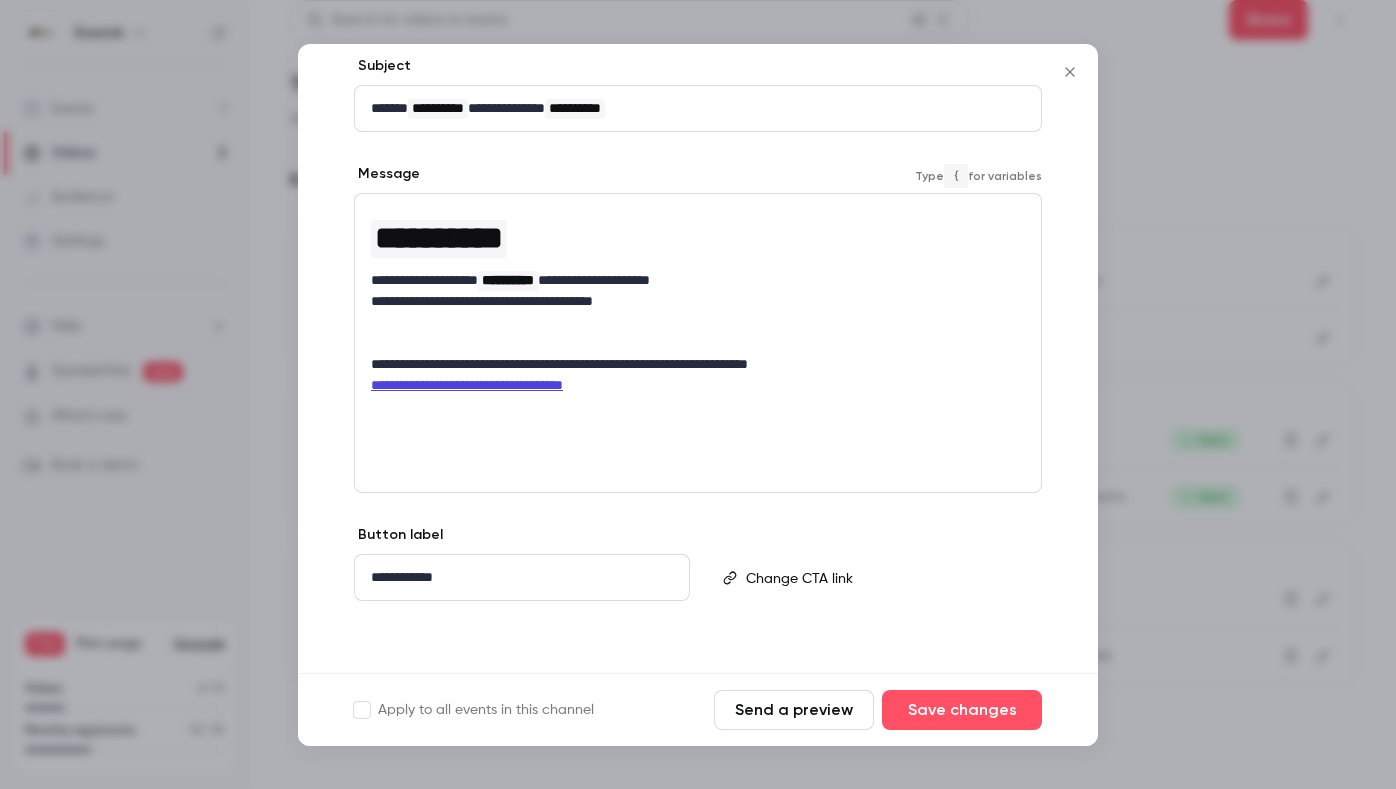 click on "**********" at bounding box center (698, 343) 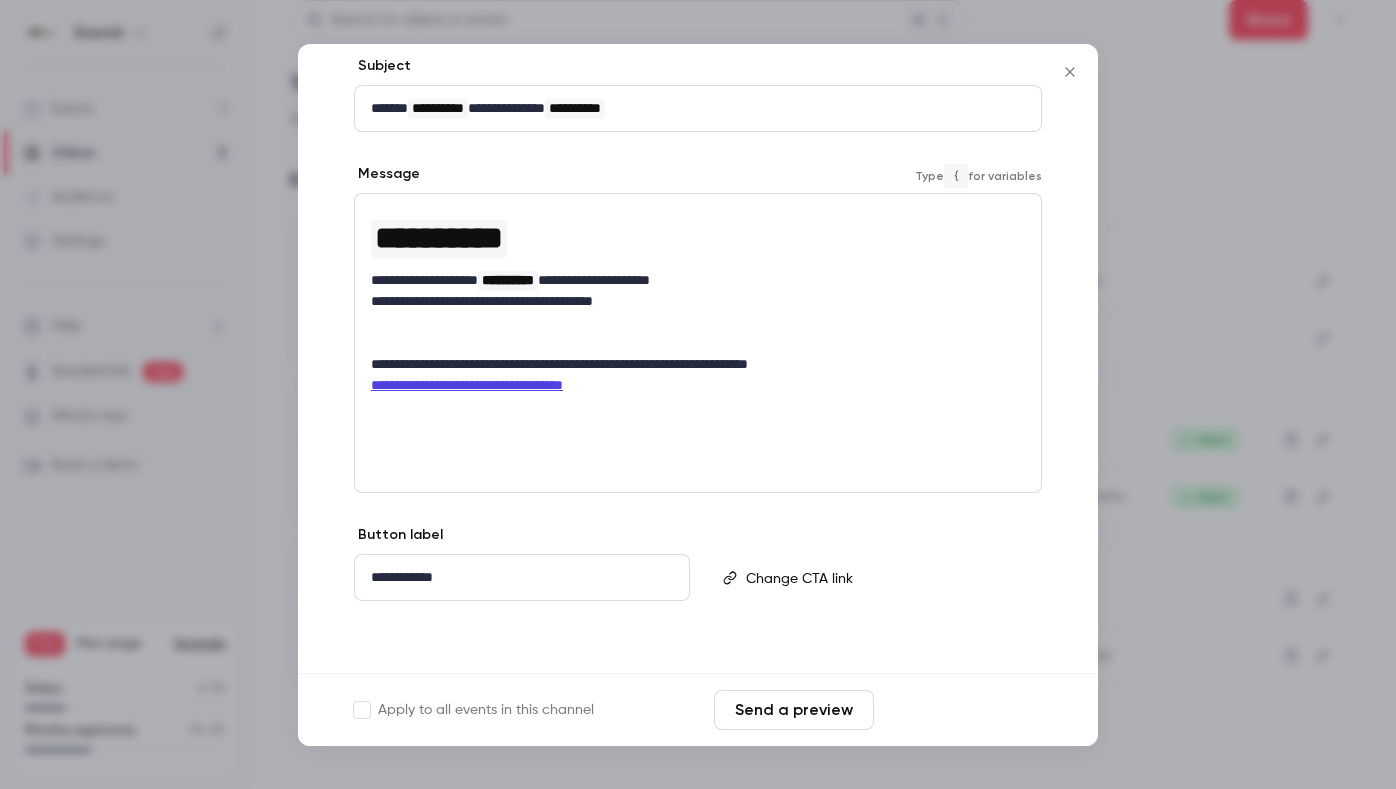 click on "Save changes" at bounding box center (962, 710) 